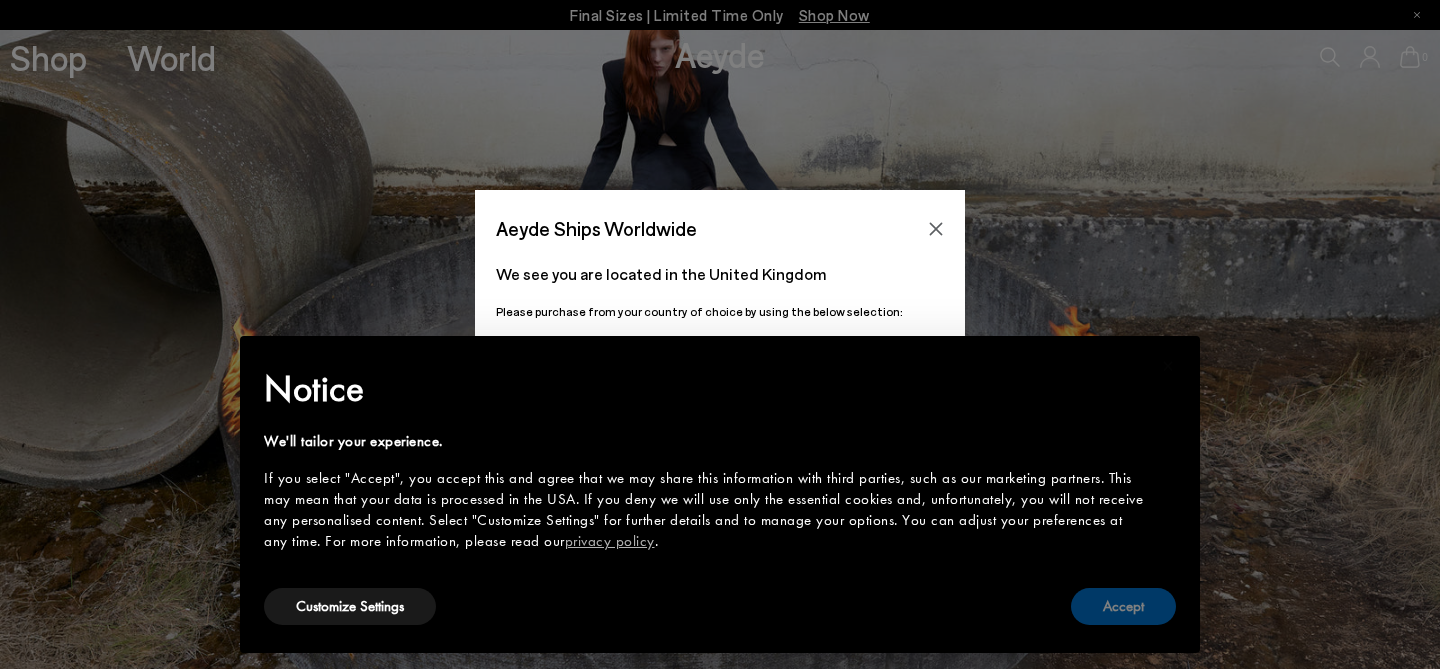scroll, scrollTop: 0, scrollLeft: 0, axis: both 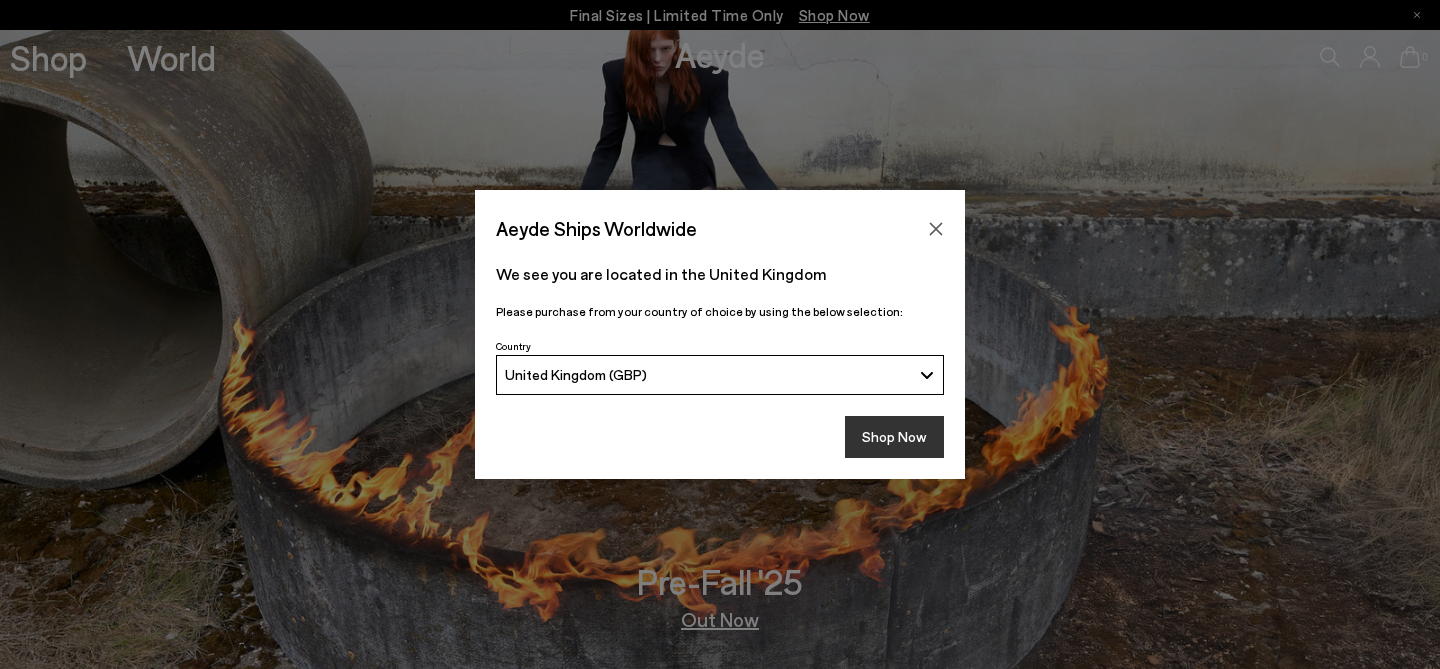 click on "Shop Now" at bounding box center [894, 437] 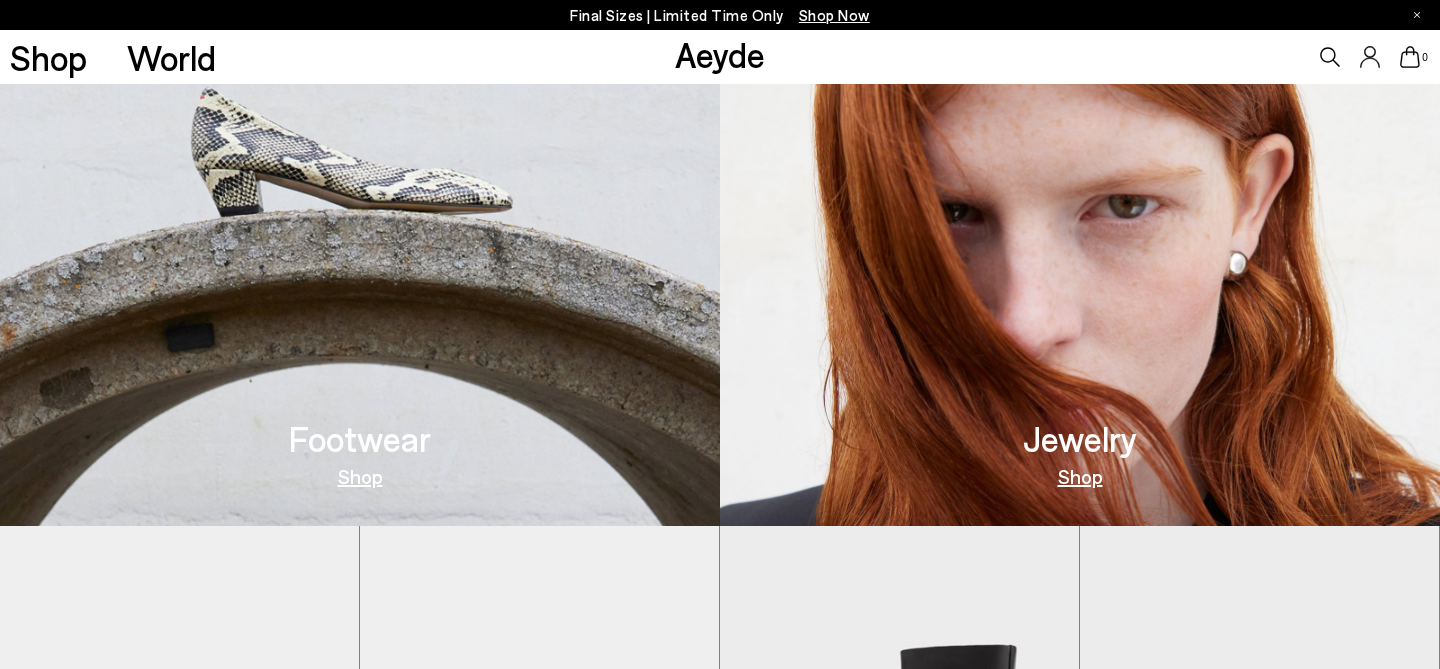 scroll, scrollTop: 807, scrollLeft: 0, axis: vertical 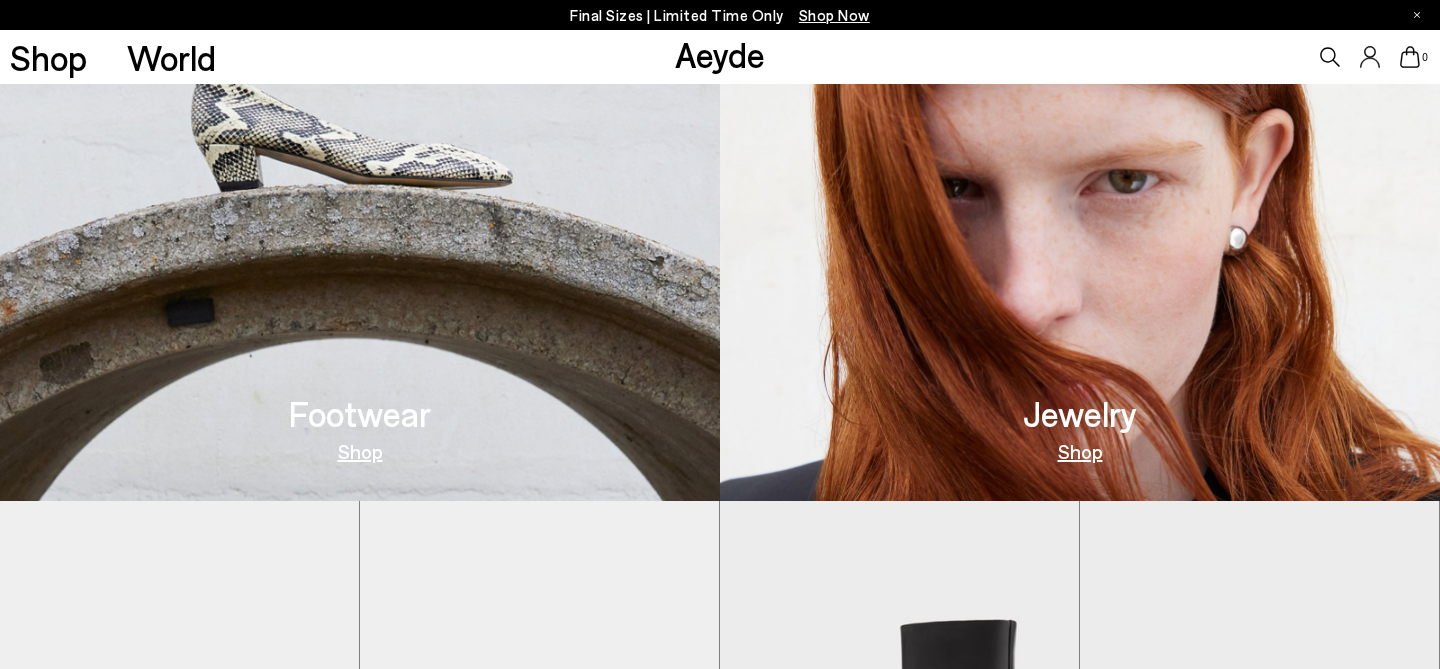 click on "Shop" at bounding box center [1080, 451] 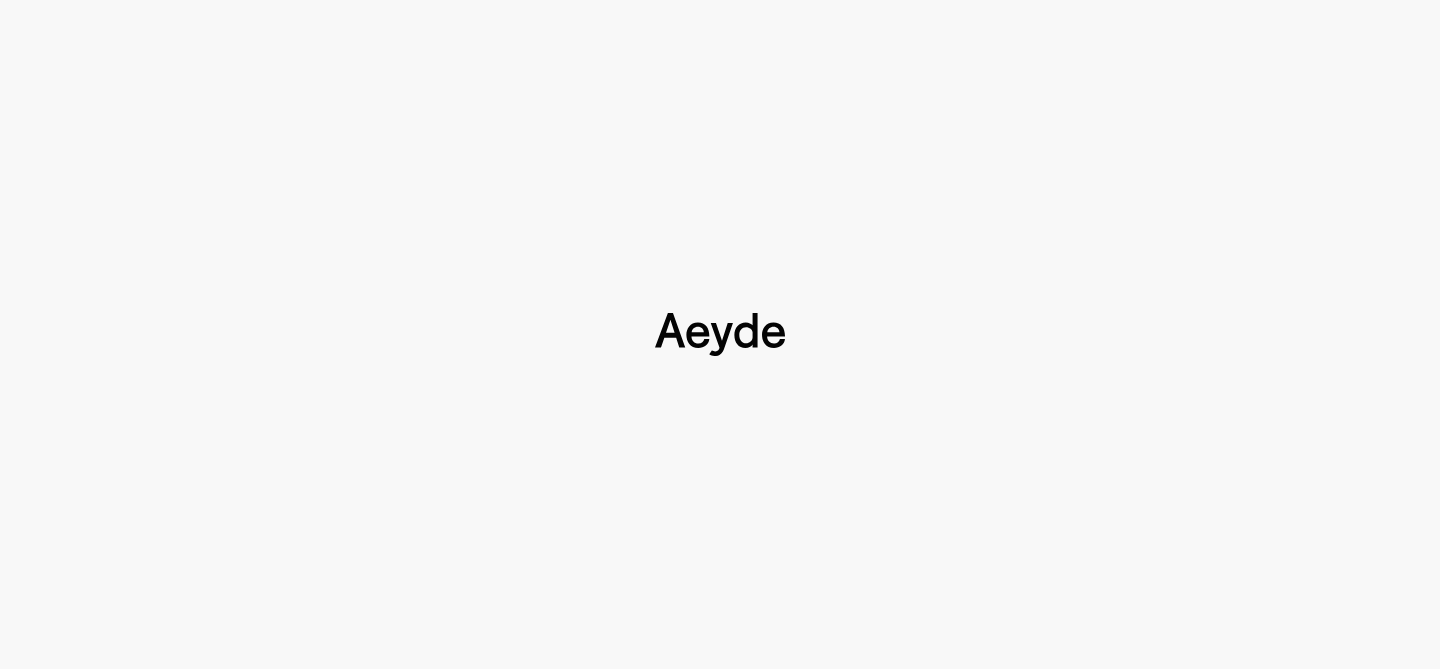 type 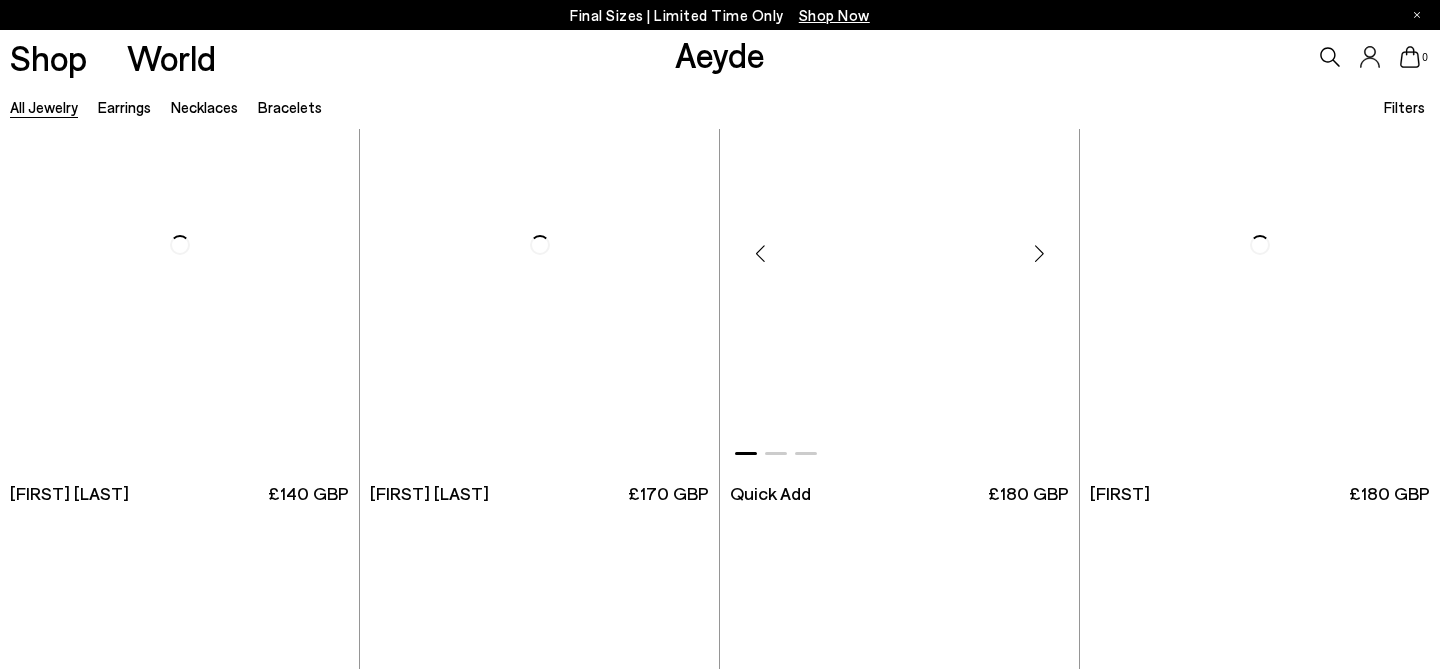 scroll, scrollTop: 3090, scrollLeft: 0, axis: vertical 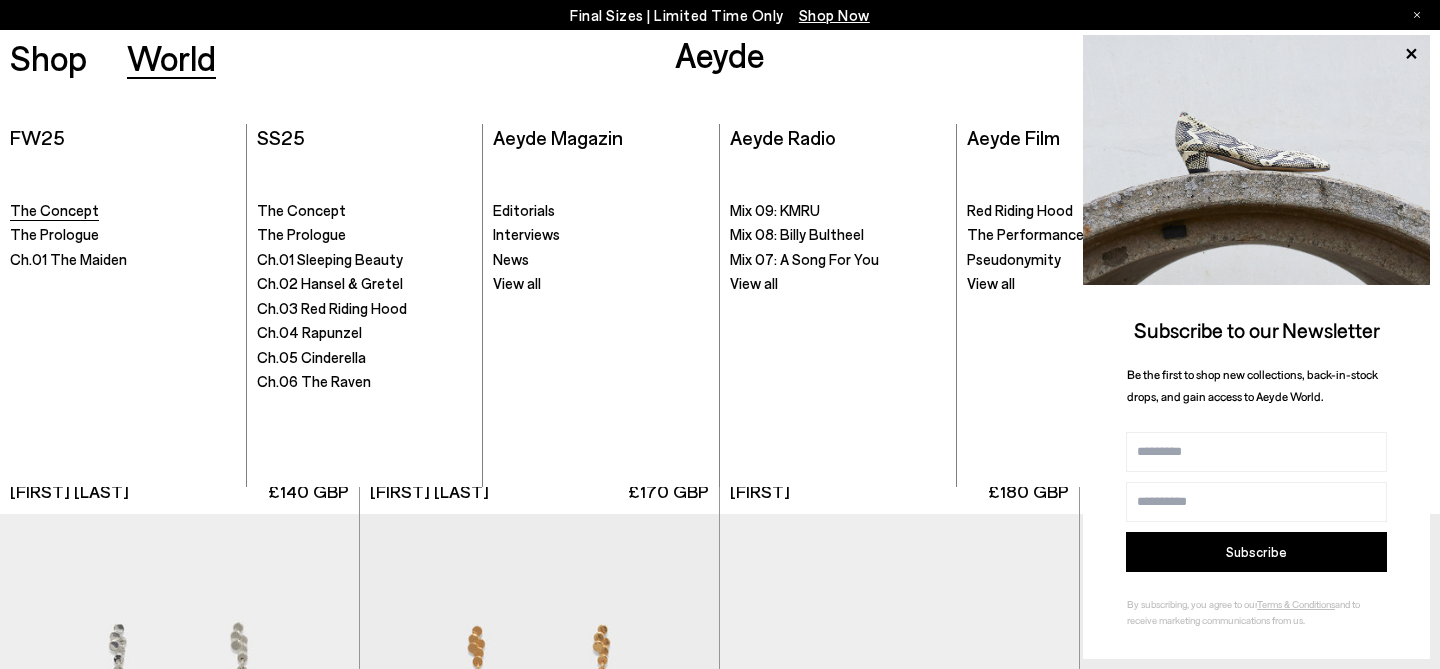 click on "The Concept" at bounding box center [54, 210] 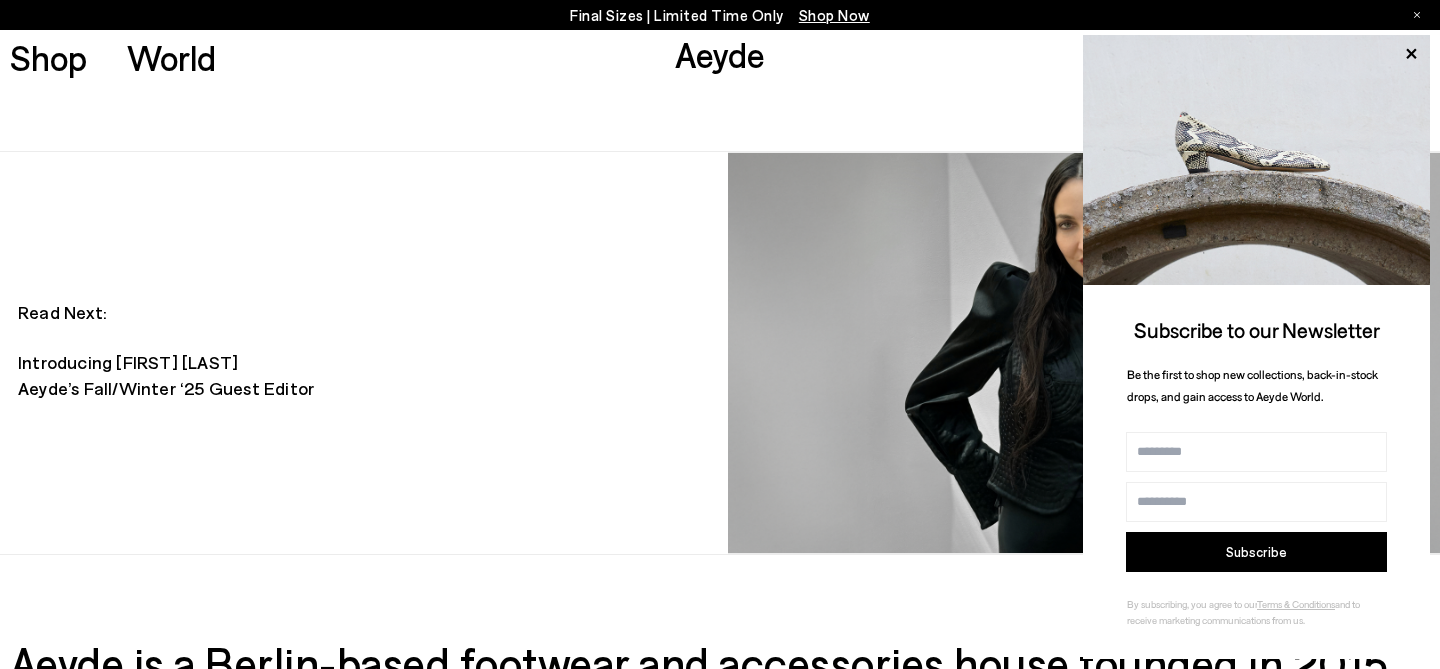scroll, scrollTop: 1663, scrollLeft: 0, axis: vertical 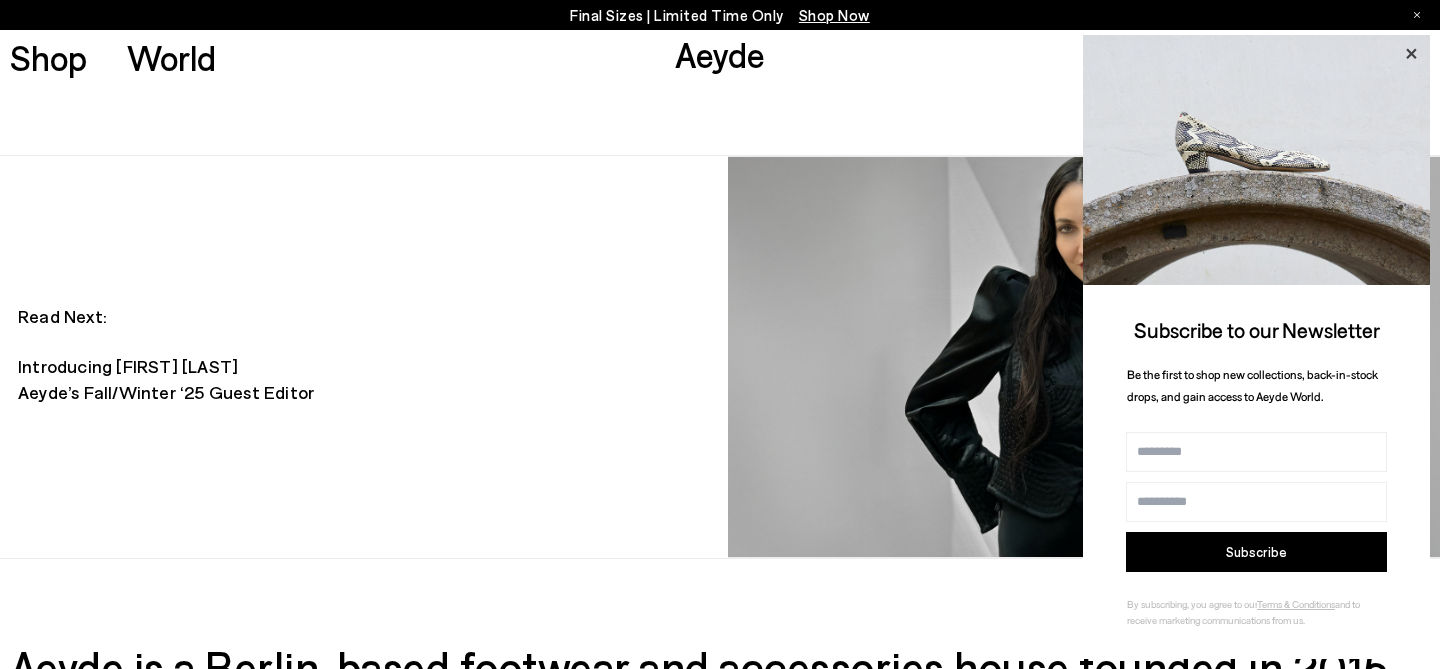 click 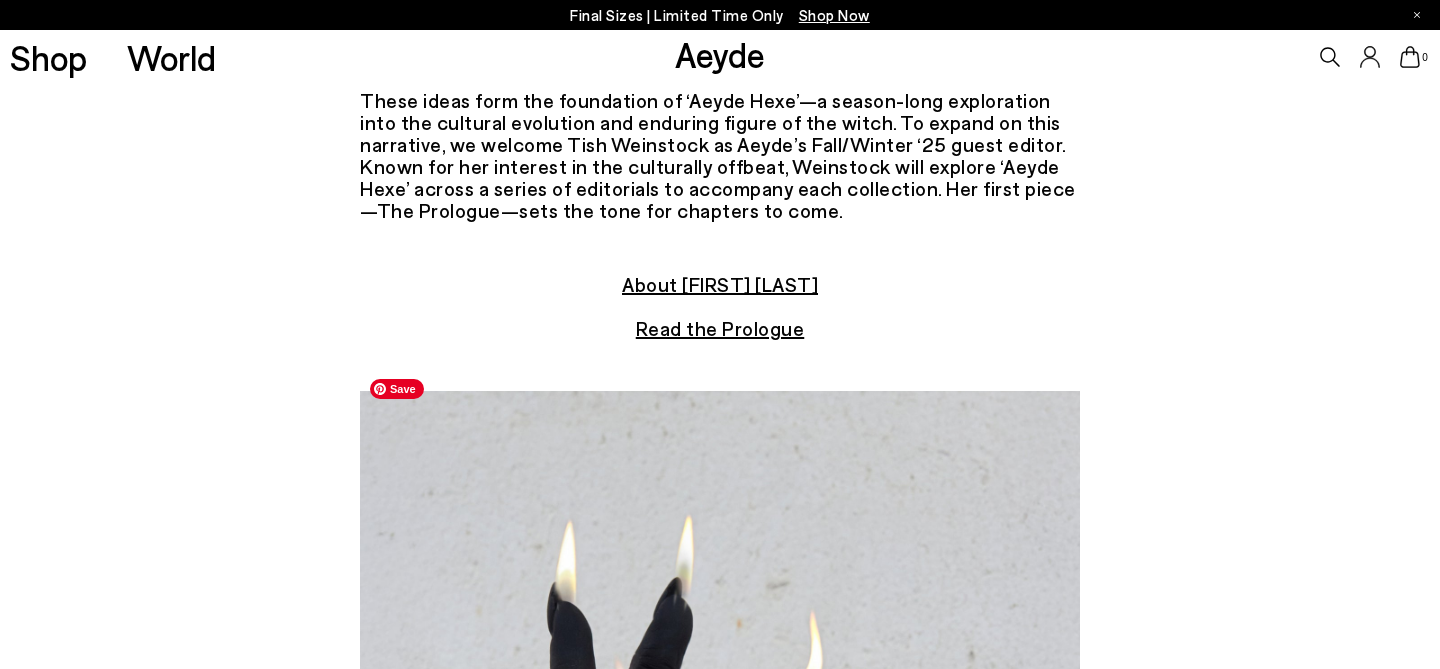 scroll, scrollTop: 376, scrollLeft: 0, axis: vertical 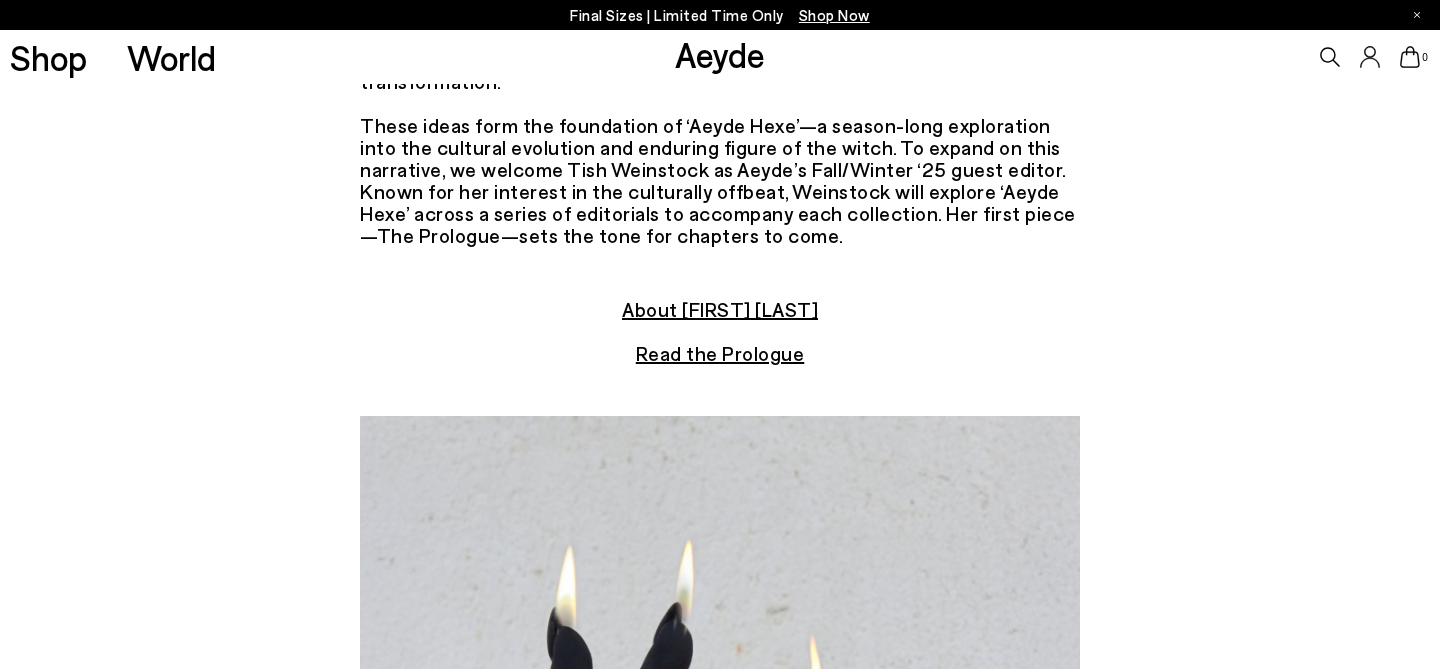 click on "Read the Prologue" at bounding box center (720, 353) 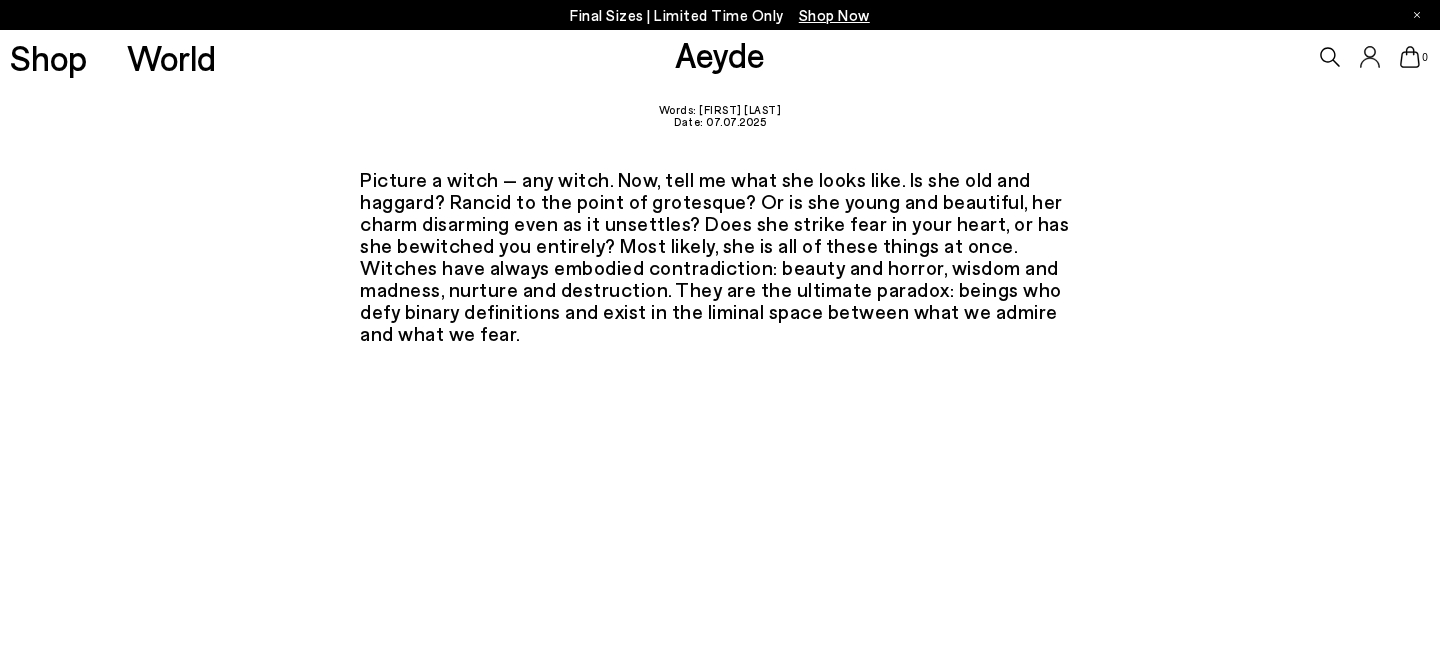 scroll, scrollTop: 0, scrollLeft: 0, axis: both 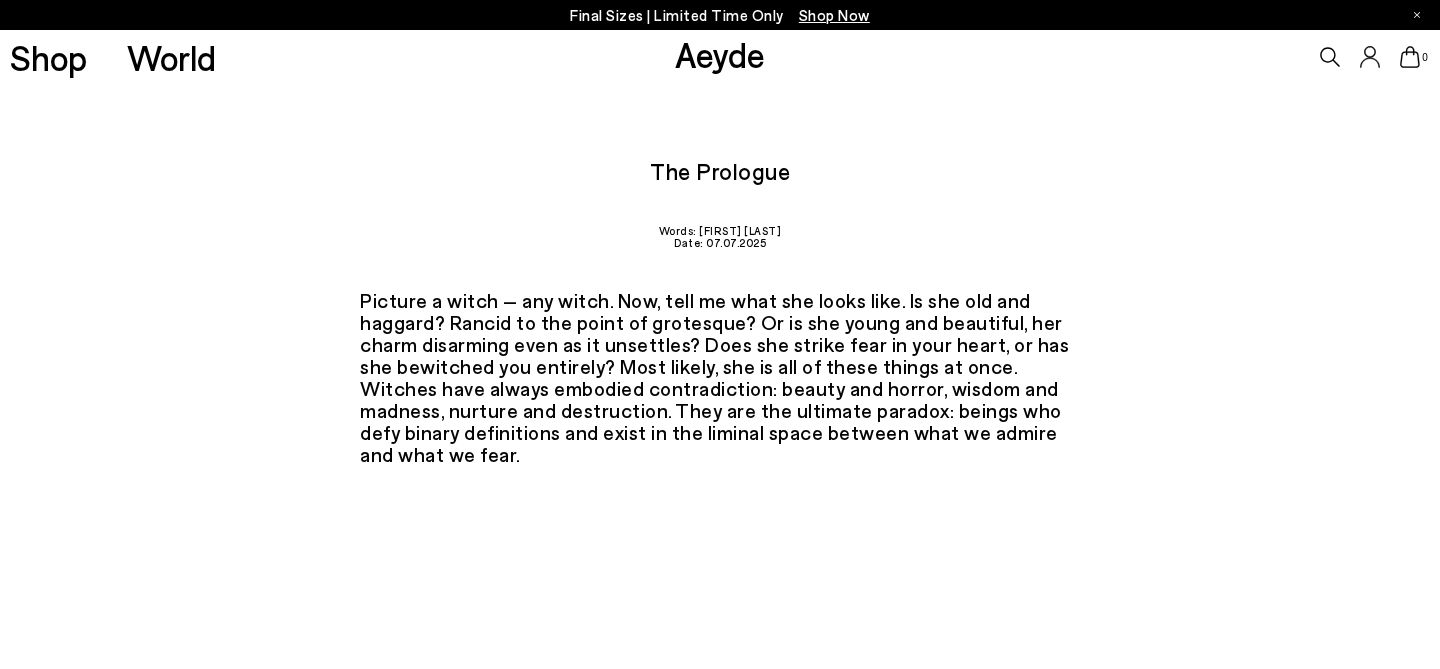 drag, startPoint x: 786, startPoint y: 227, endPoint x: 702, endPoint y: 233, distance: 84.21401 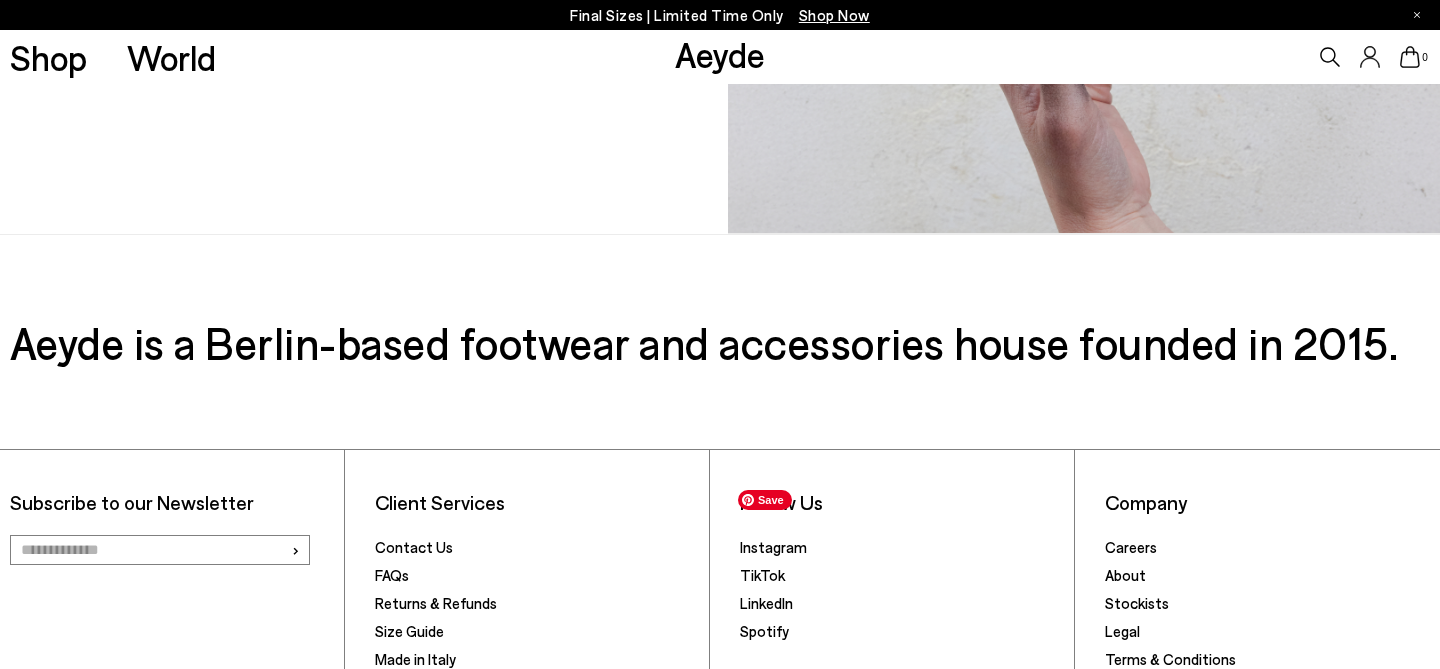 scroll, scrollTop: 1885, scrollLeft: 0, axis: vertical 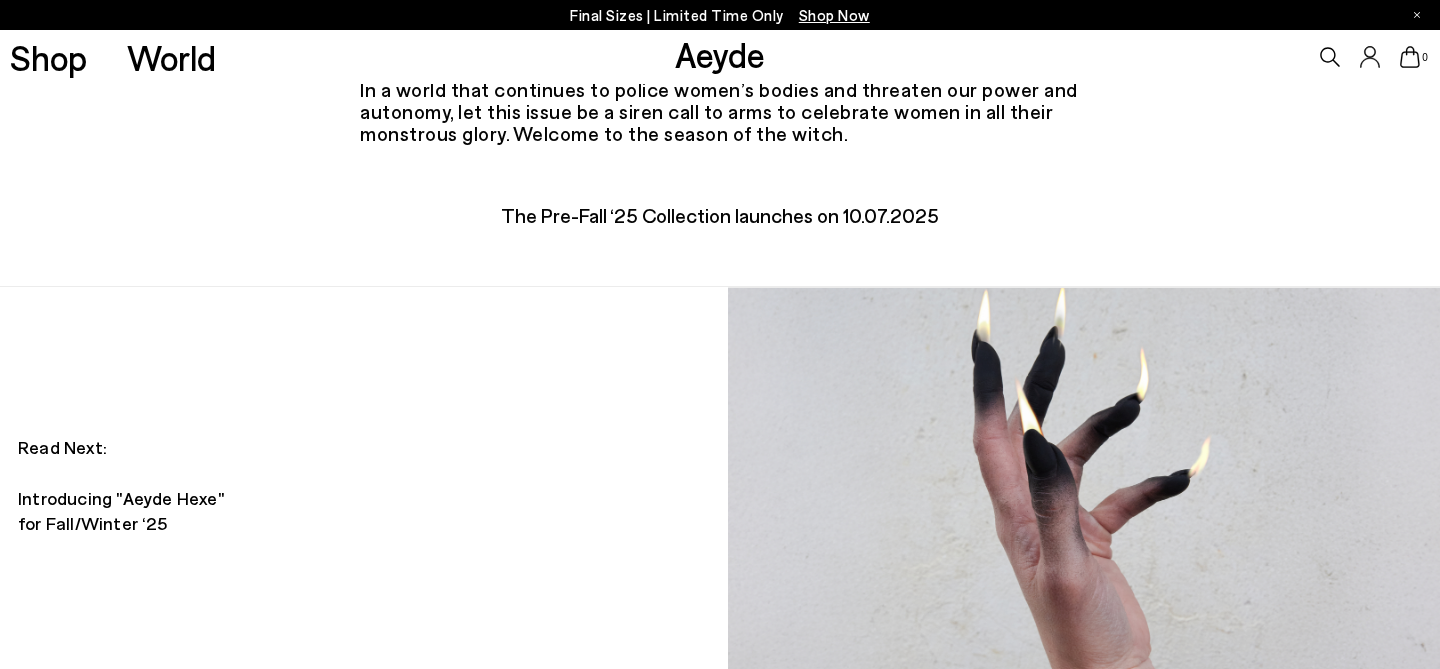 click on "Aeyde" at bounding box center (720, 54) 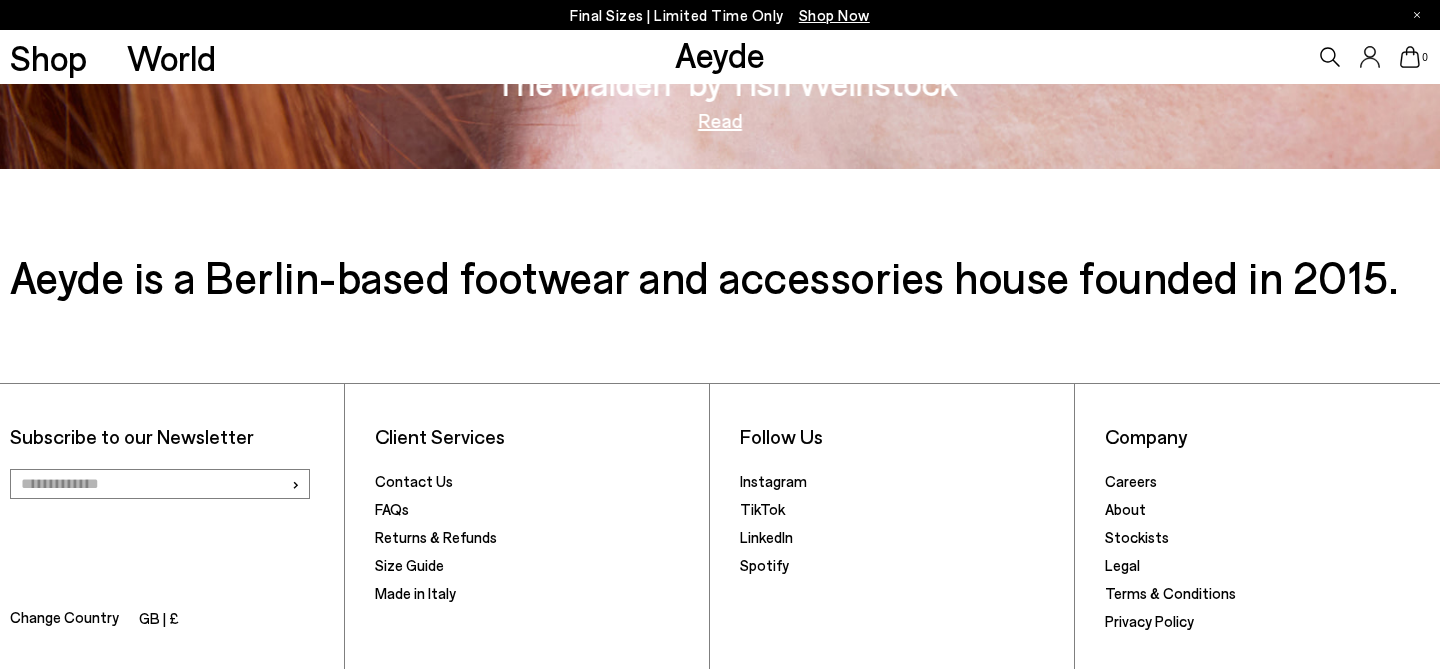 scroll, scrollTop: 3149, scrollLeft: 0, axis: vertical 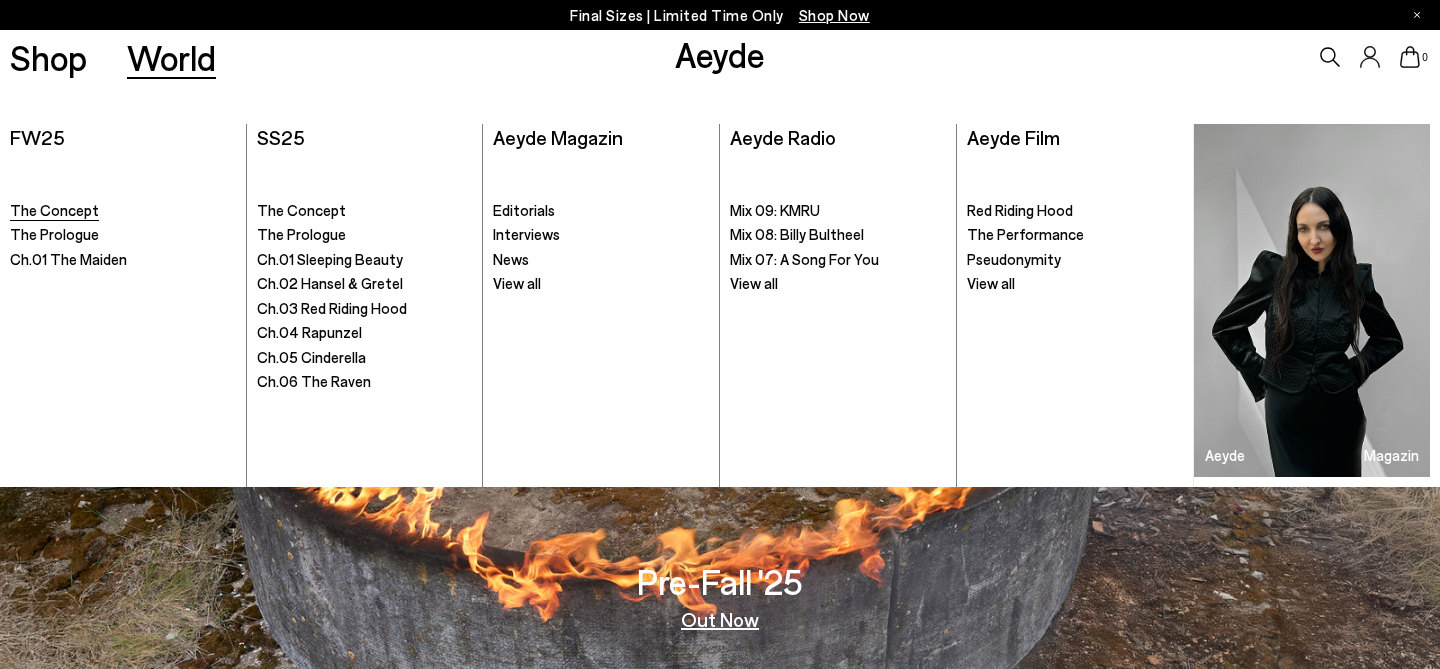 click on "The Concept" at bounding box center (54, 210) 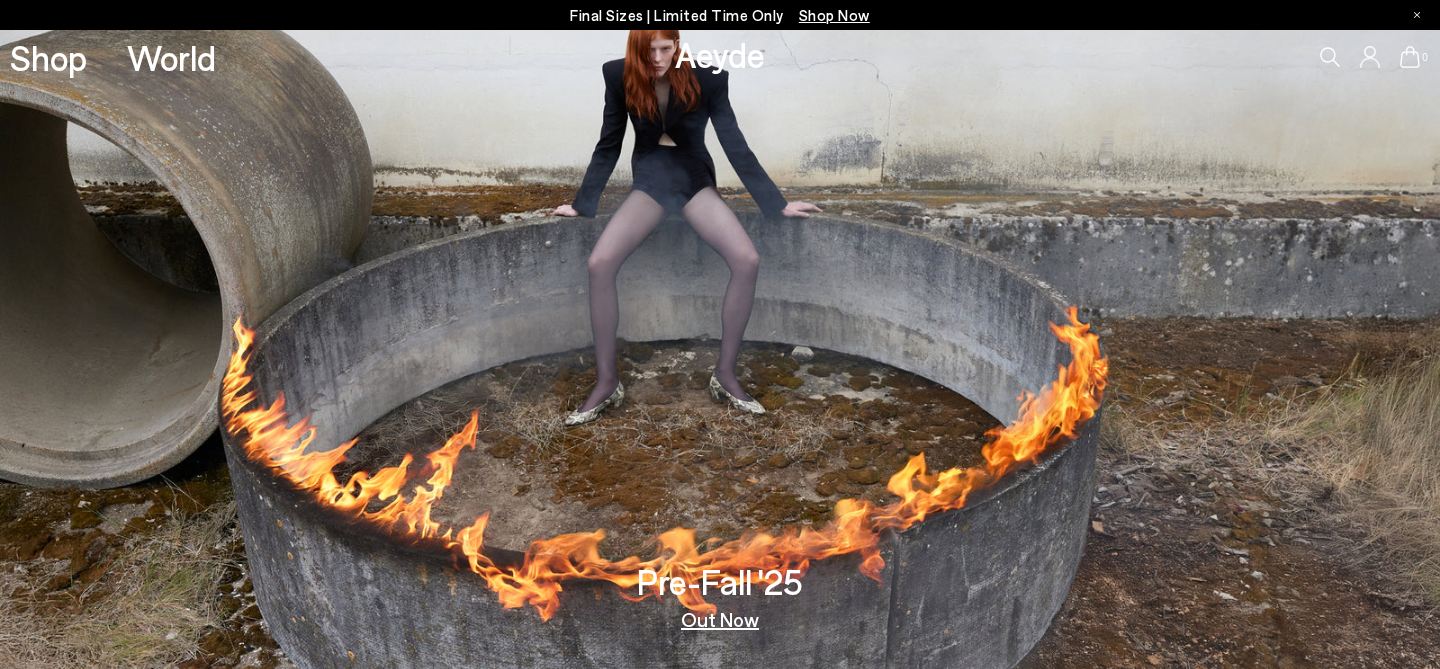 scroll, scrollTop: 0, scrollLeft: 0, axis: both 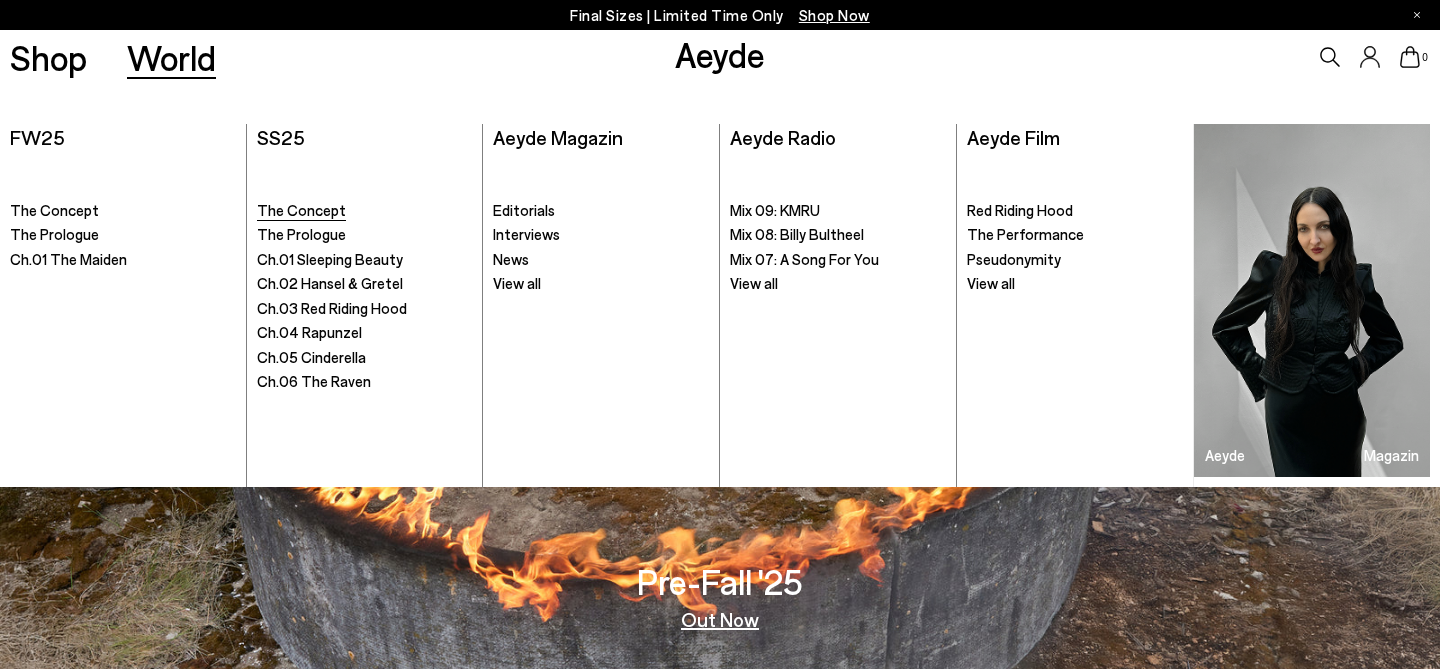 click on "The Concept" at bounding box center (301, 210) 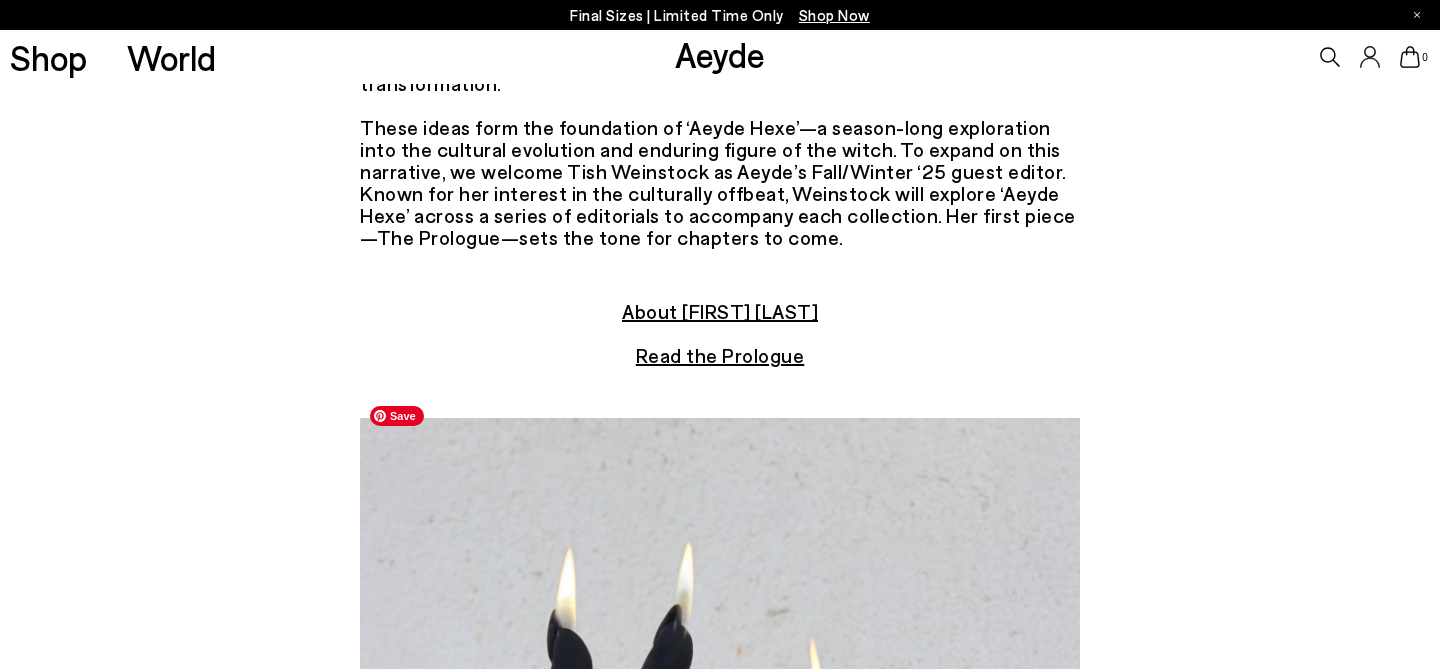 scroll, scrollTop: 0, scrollLeft: 0, axis: both 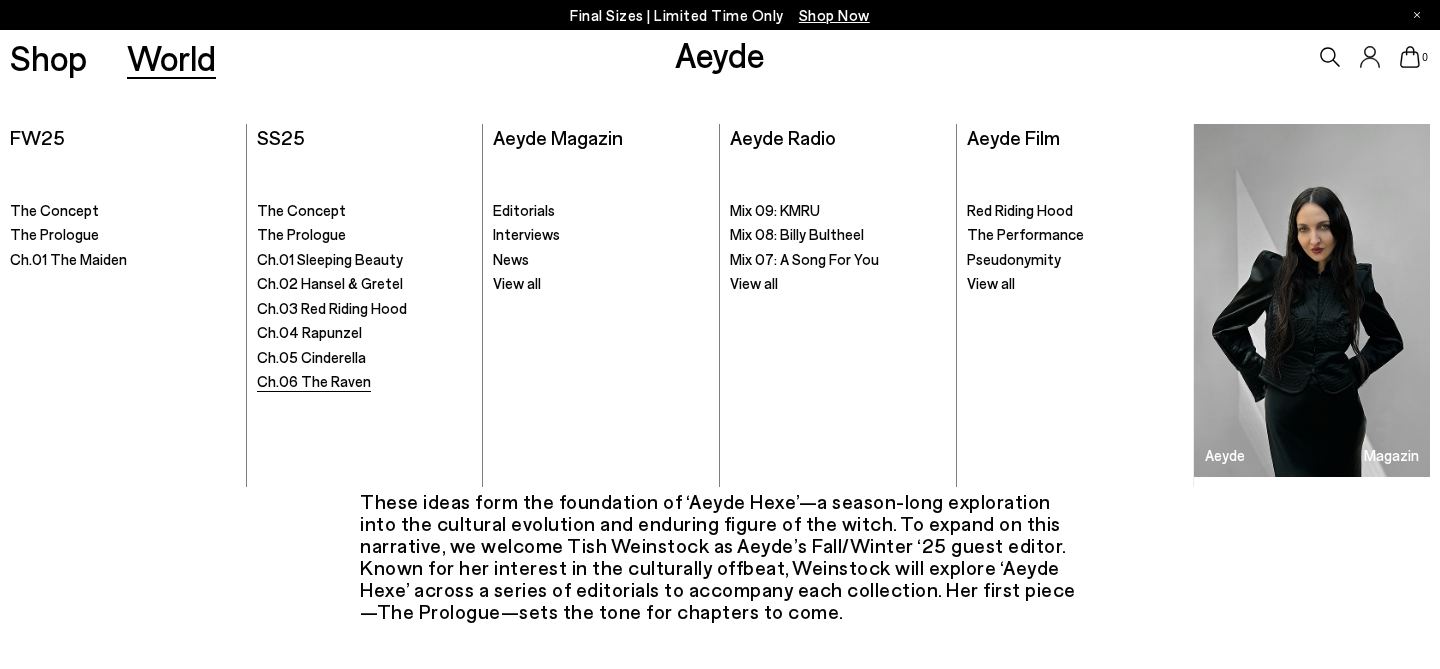click on "Ch.06 The Raven" at bounding box center [314, 381] 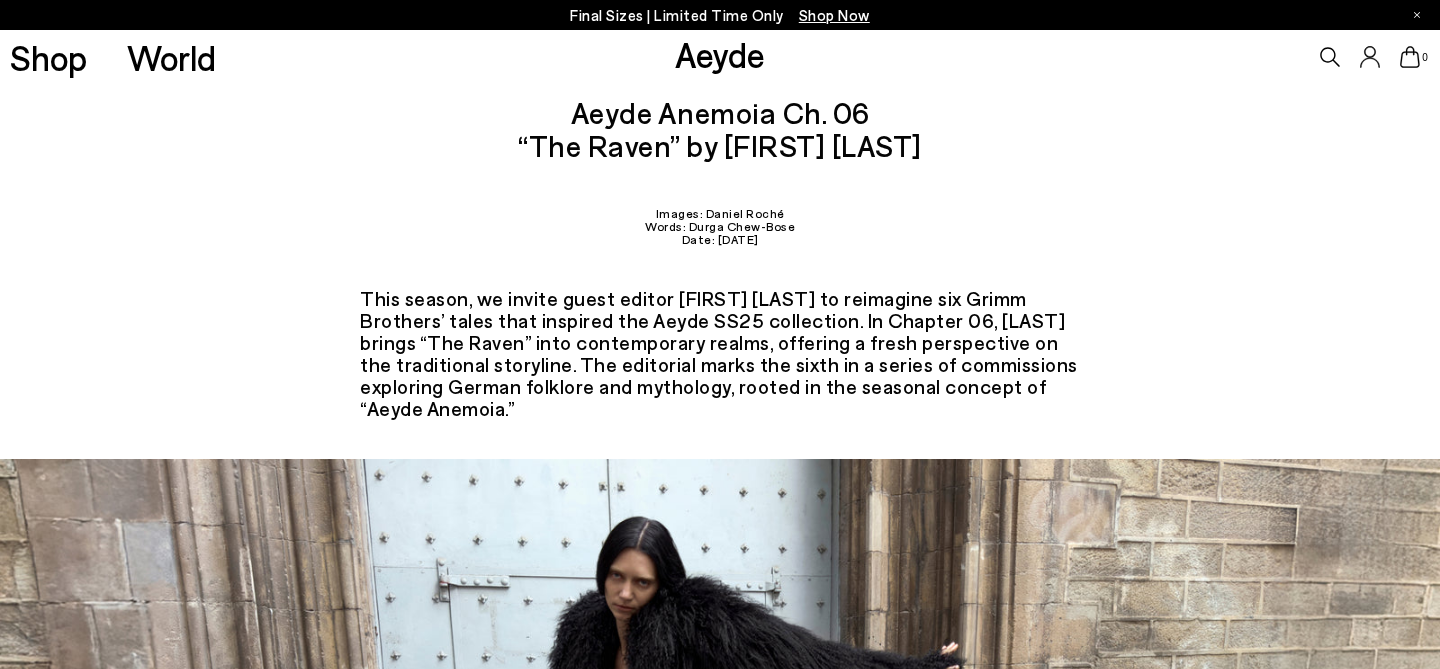 scroll, scrollTop: 0, scrollLeft: 0, axis: both 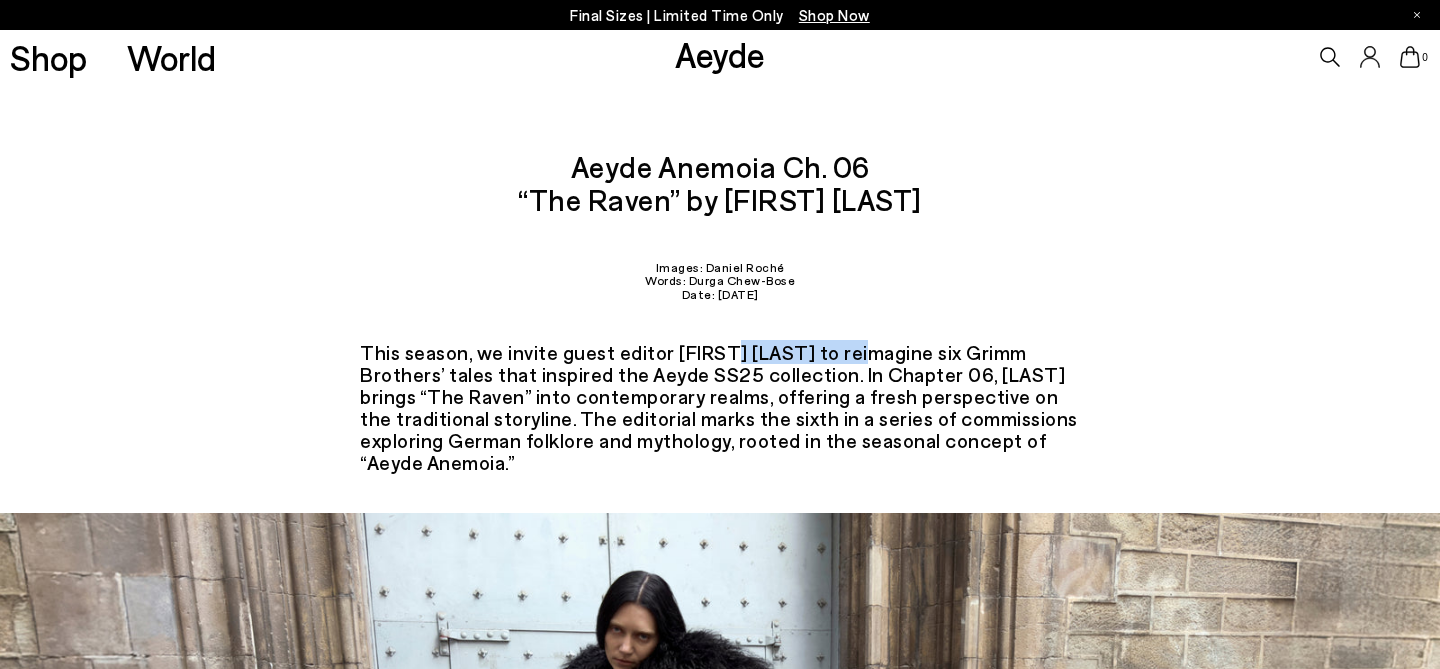 drag, startPoint x: 832, startPoint y: 353, endPoint x: 673, endPoint y: 356, distance: 159.0283 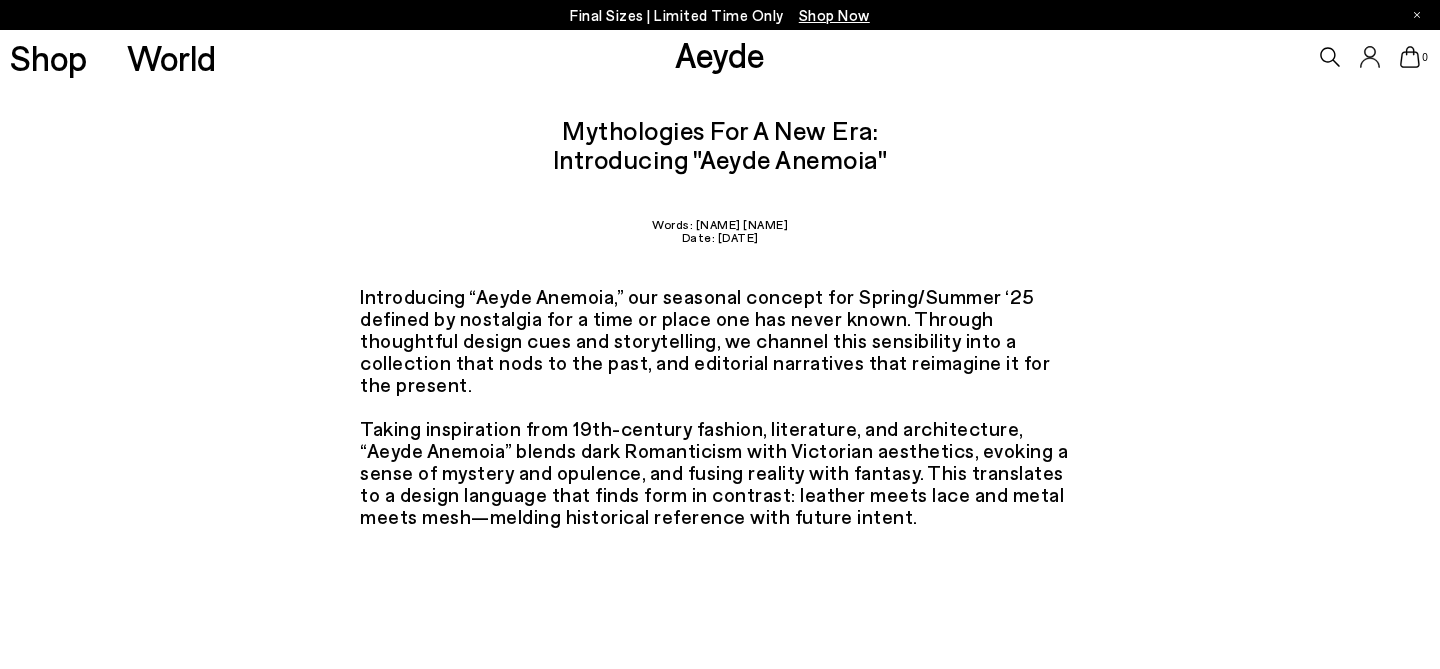 scroll, scrollTop: 0, scrollLeft: 0, axis: both 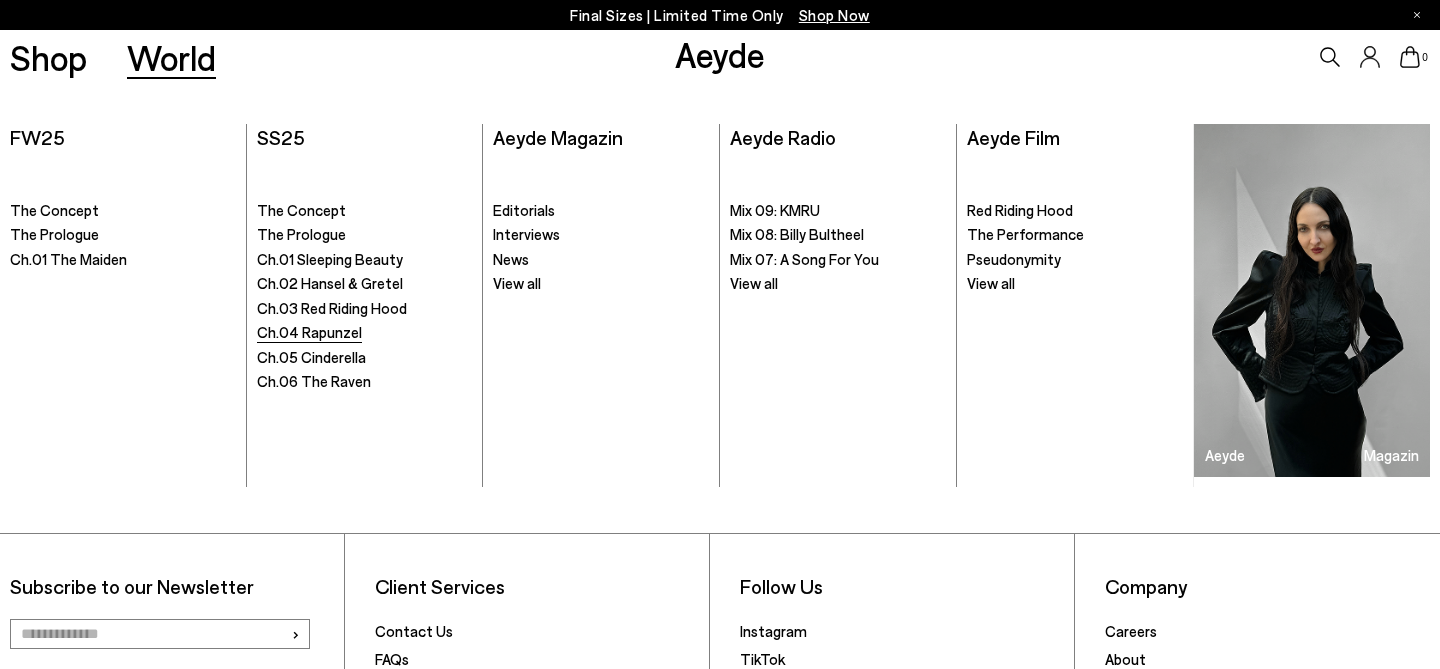 click on "Ch.04 Rapunzel" at bounding box center (309, 332) 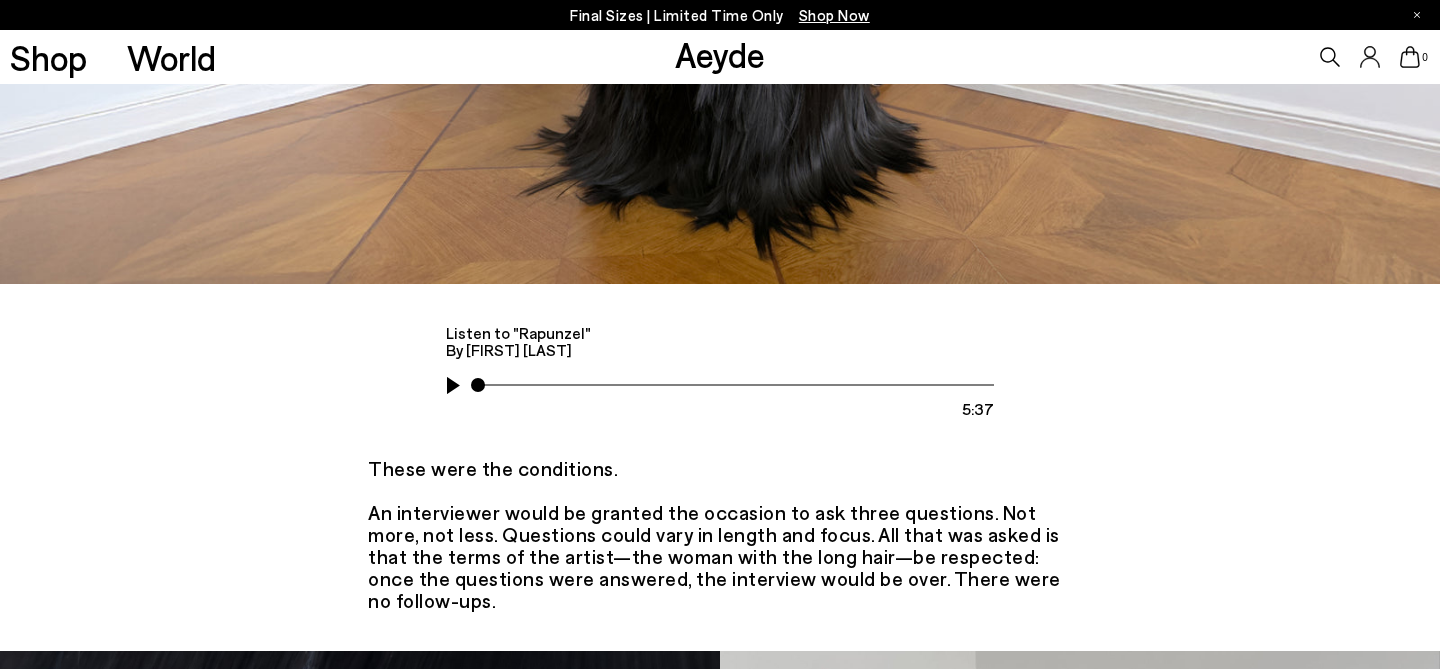 scroll, scrollTop: 1070, scrollLeft: 0, axis: vertical 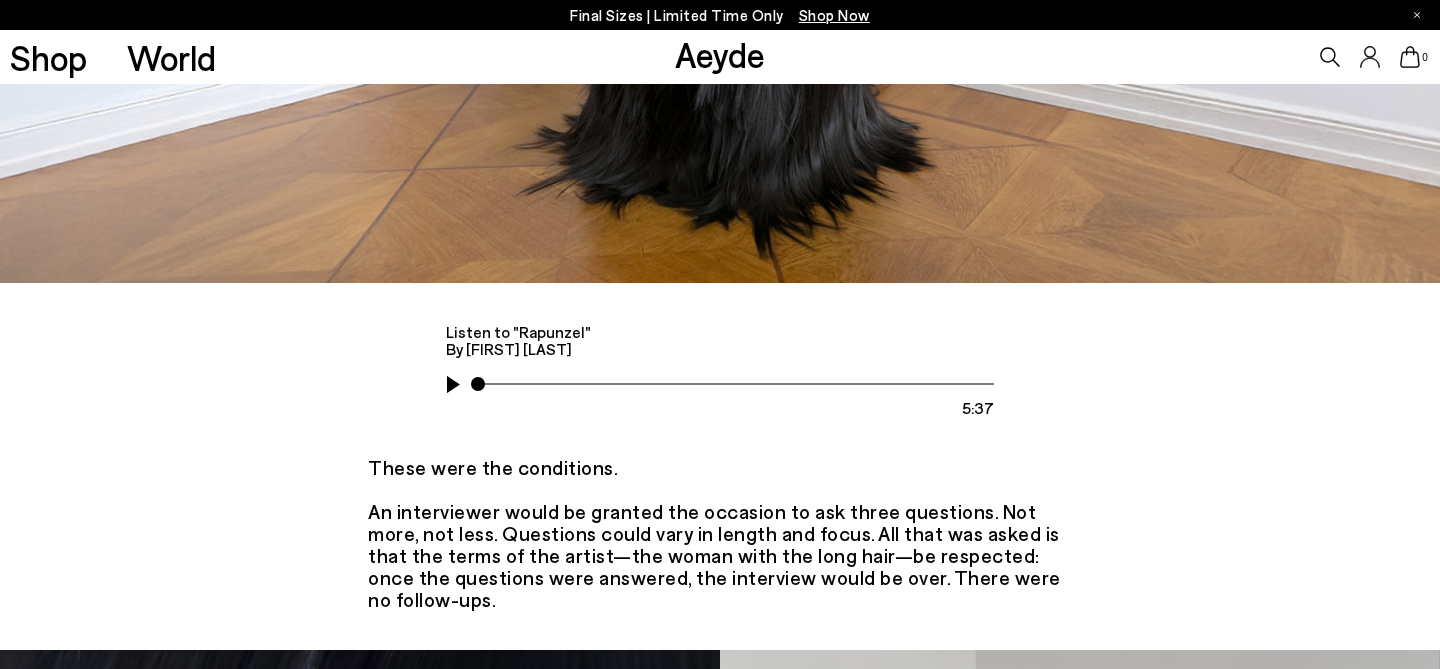 click at bounding box center [461, 384] 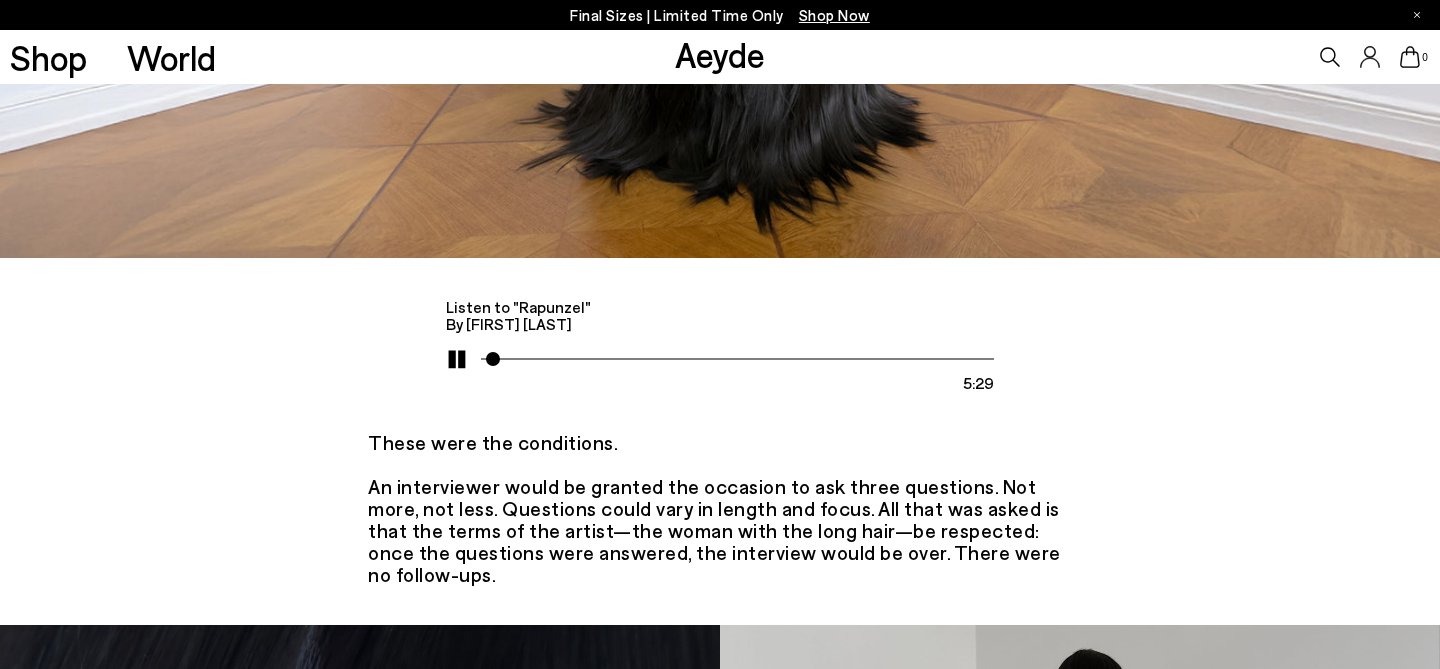 scroll, scrollTop: 1099, scrollLeft: 0, axis: vertical 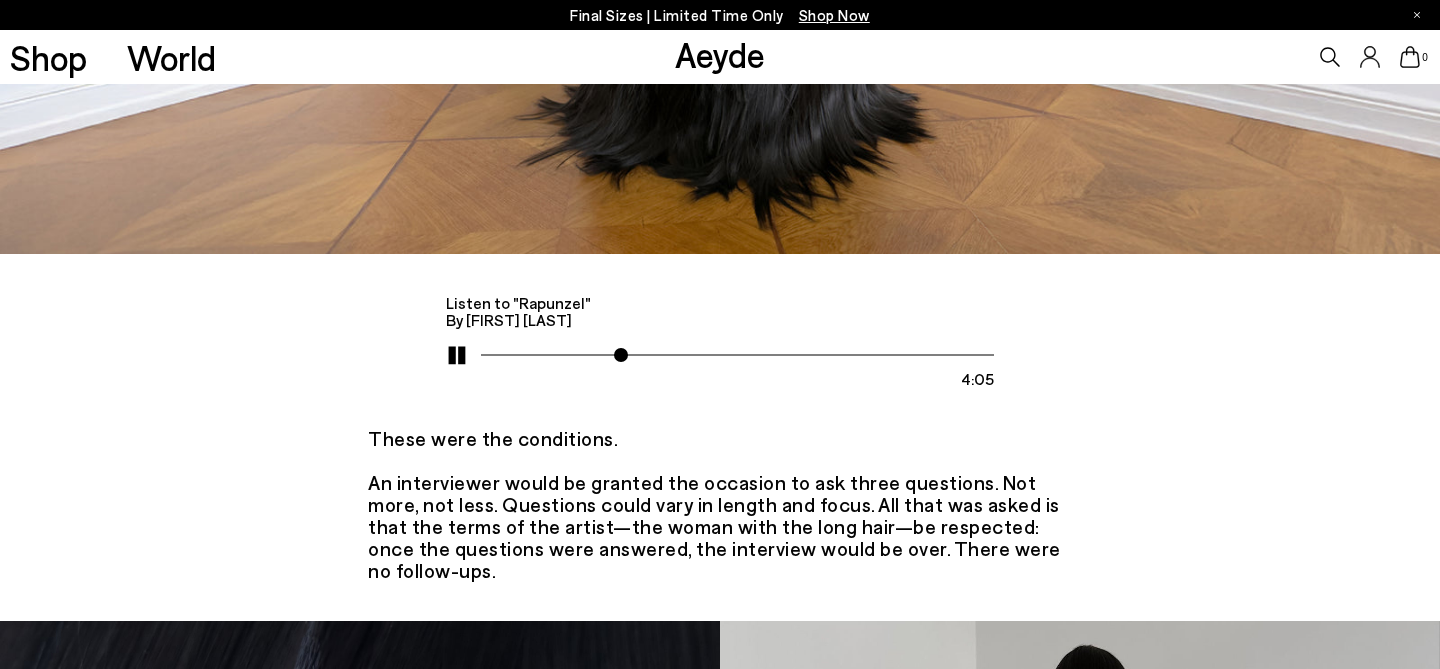 click at bounding box center (461, 355) 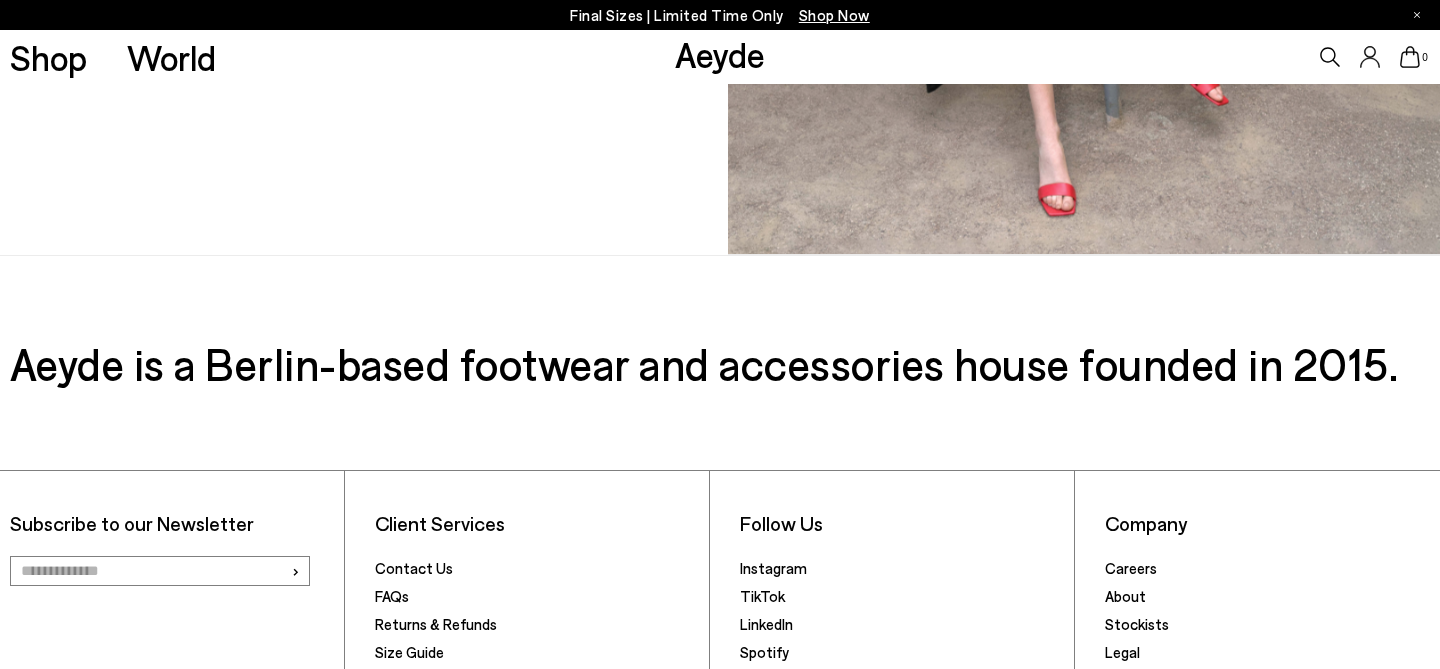 scroll, scrollTop: 10137, scrollLeft: 0, axis: vertical 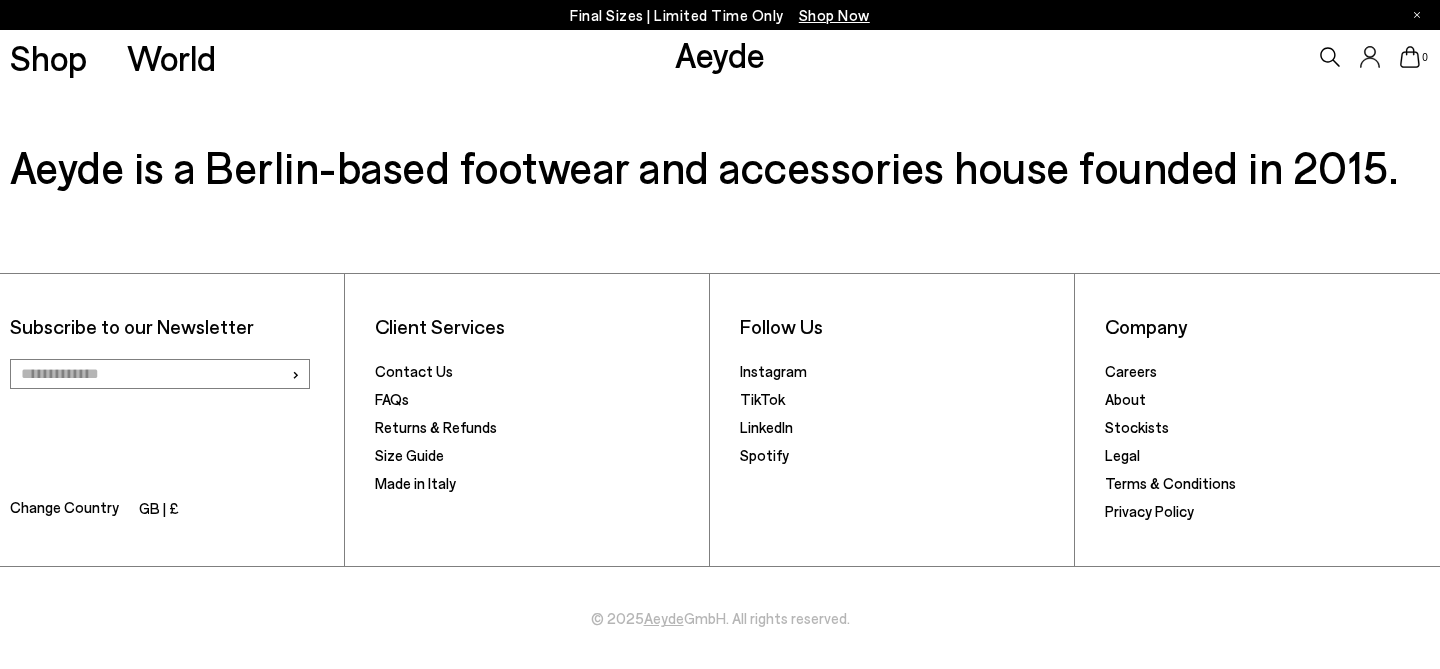 click at bounding box center (160, 374) 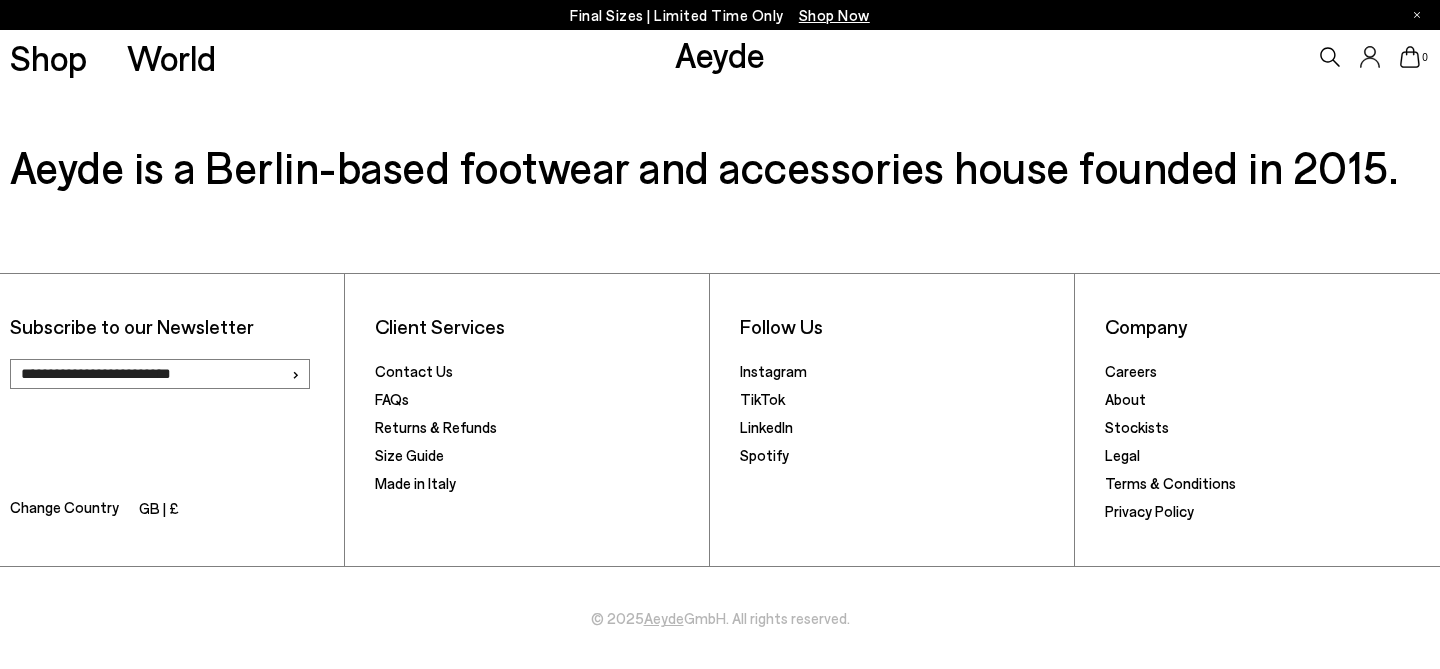 click on "›" at bounding box center [295, 373] 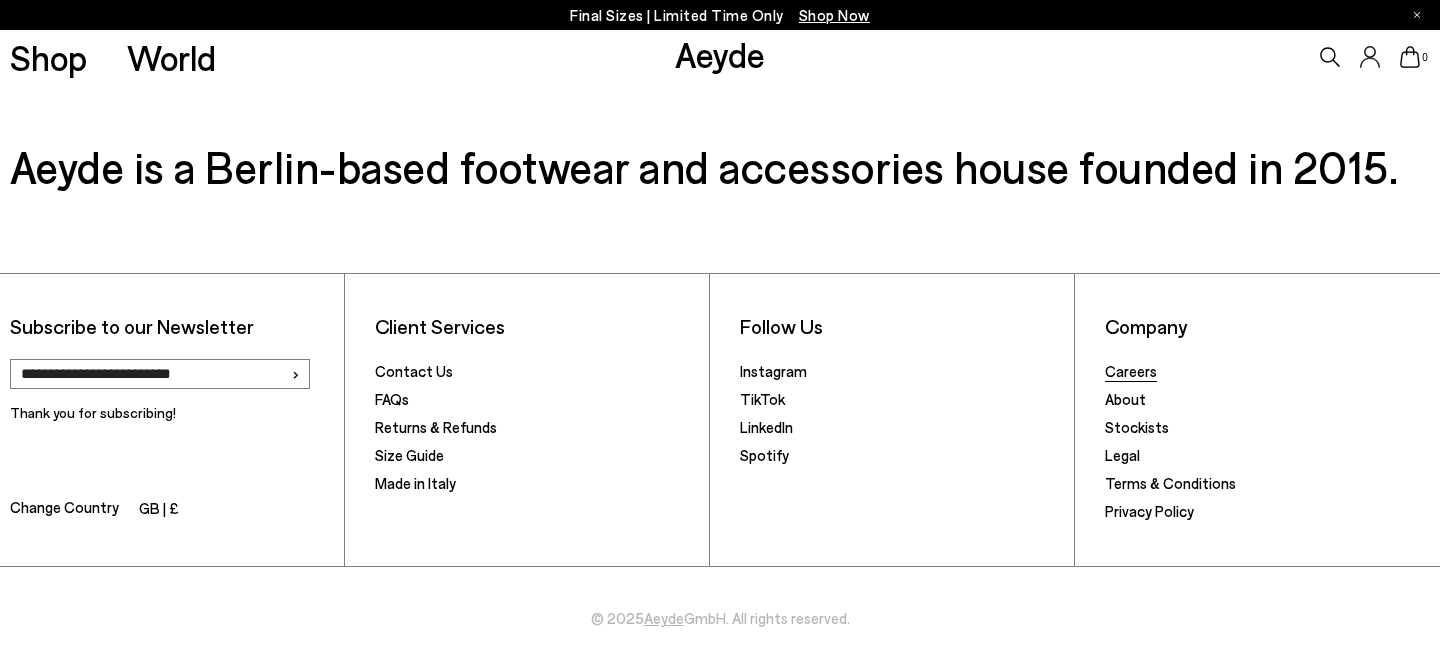 click on "Careers" at bounding box center [1131, 371] 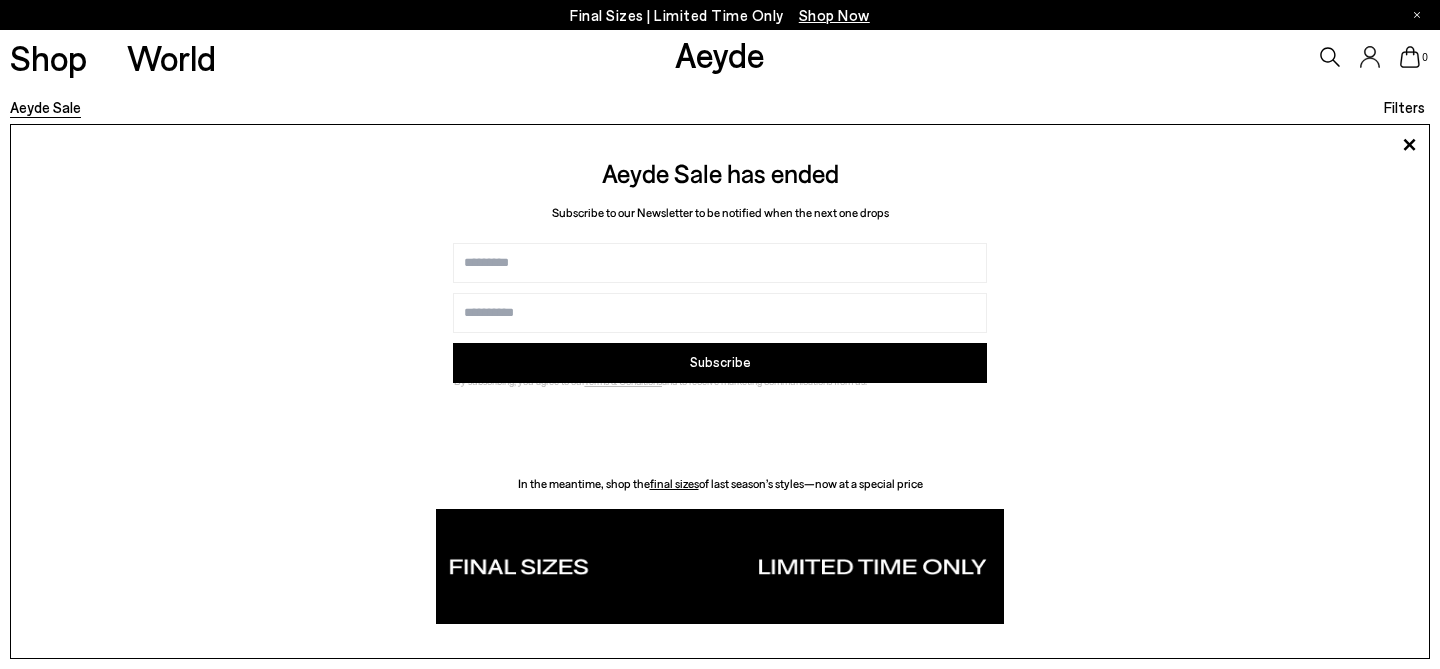 scroll, scrollTop: 213, scrollLeft: 0, axis: vertical 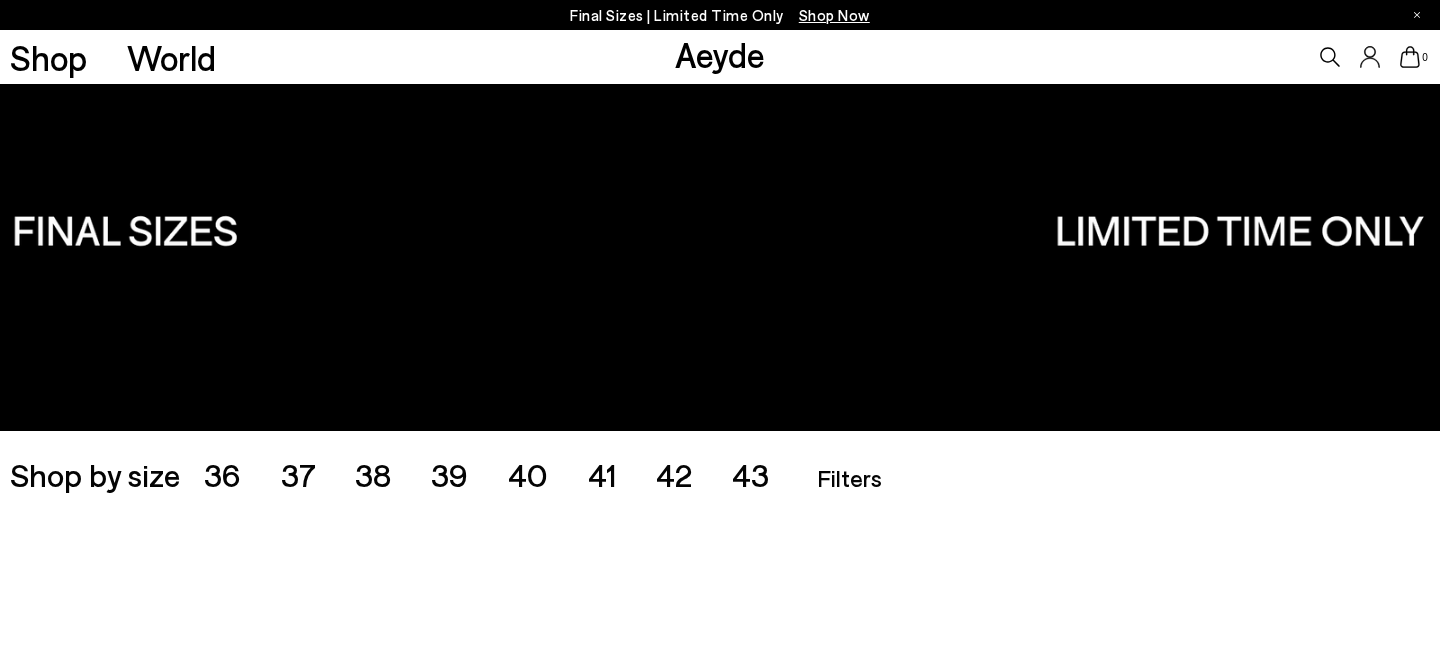 type 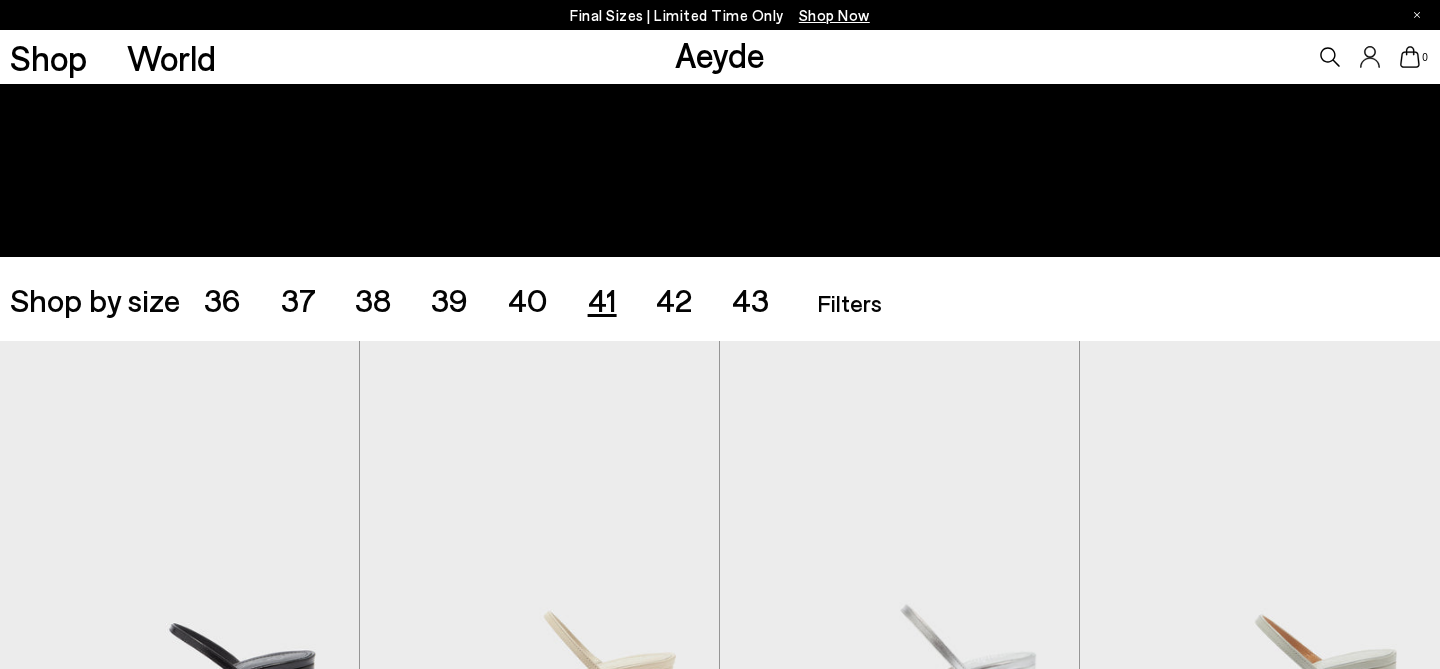 click on "41" at bounding box center [602, 299] 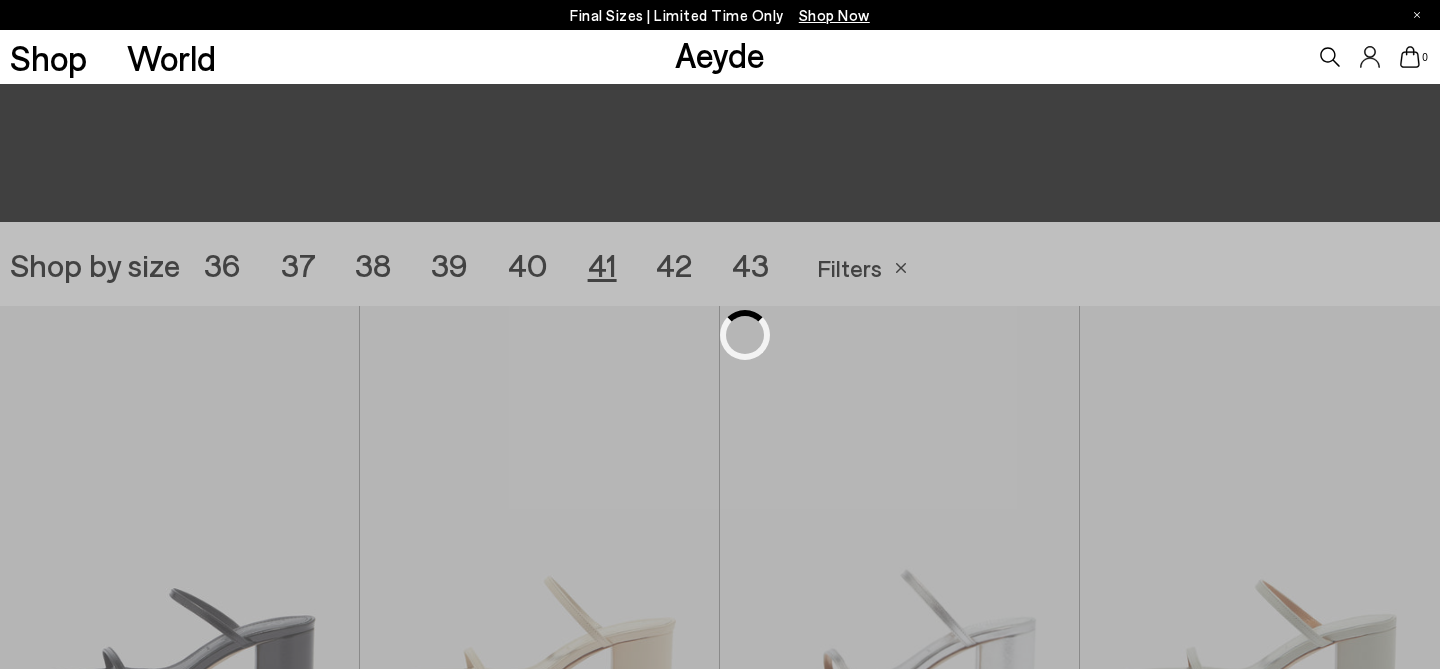 scroll, scrollTop: 401, scrollLeft: 0, axis: vertical 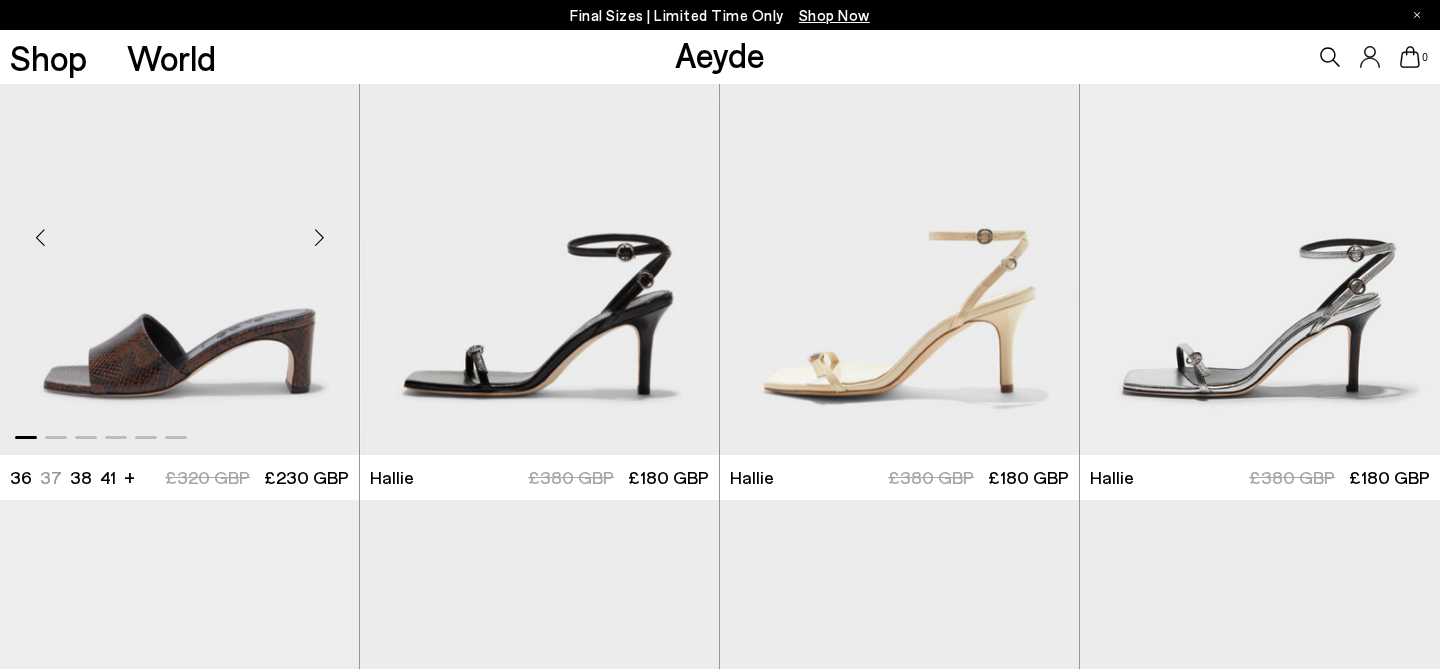 click at bounding box center (319, 237) 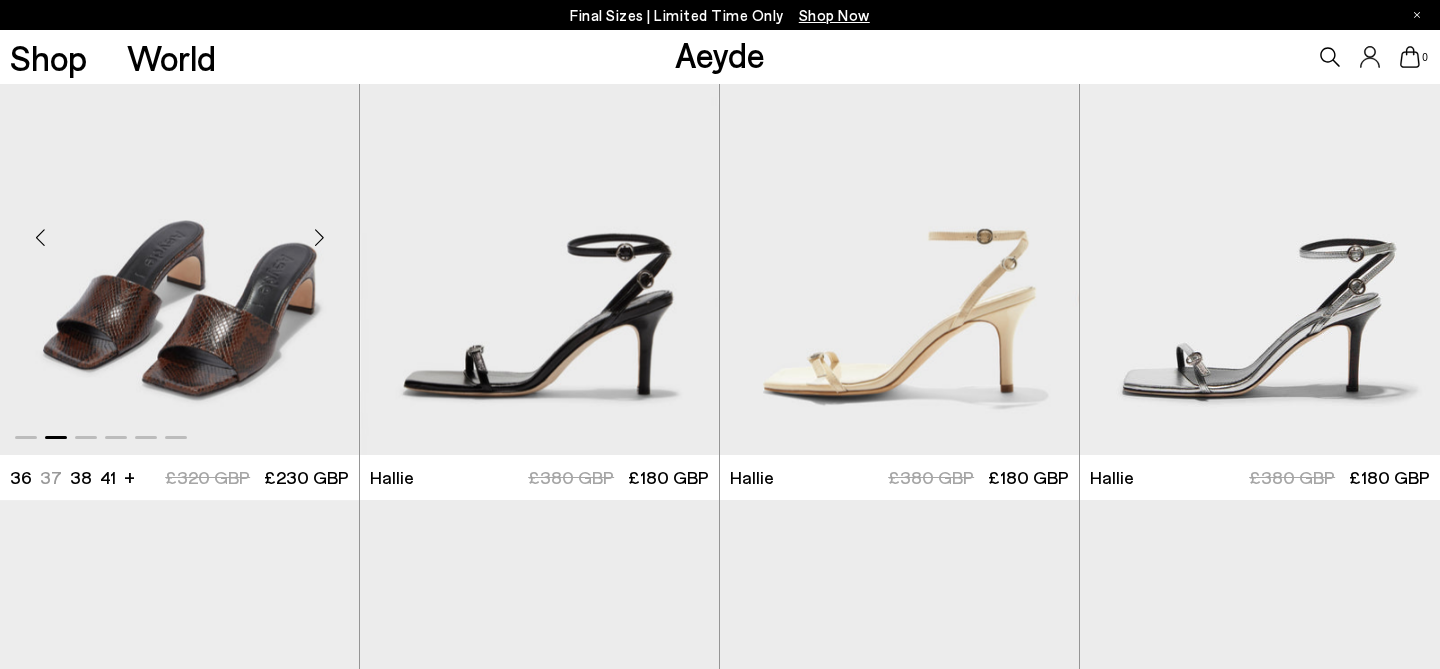 click at bounding box center (319, 237) 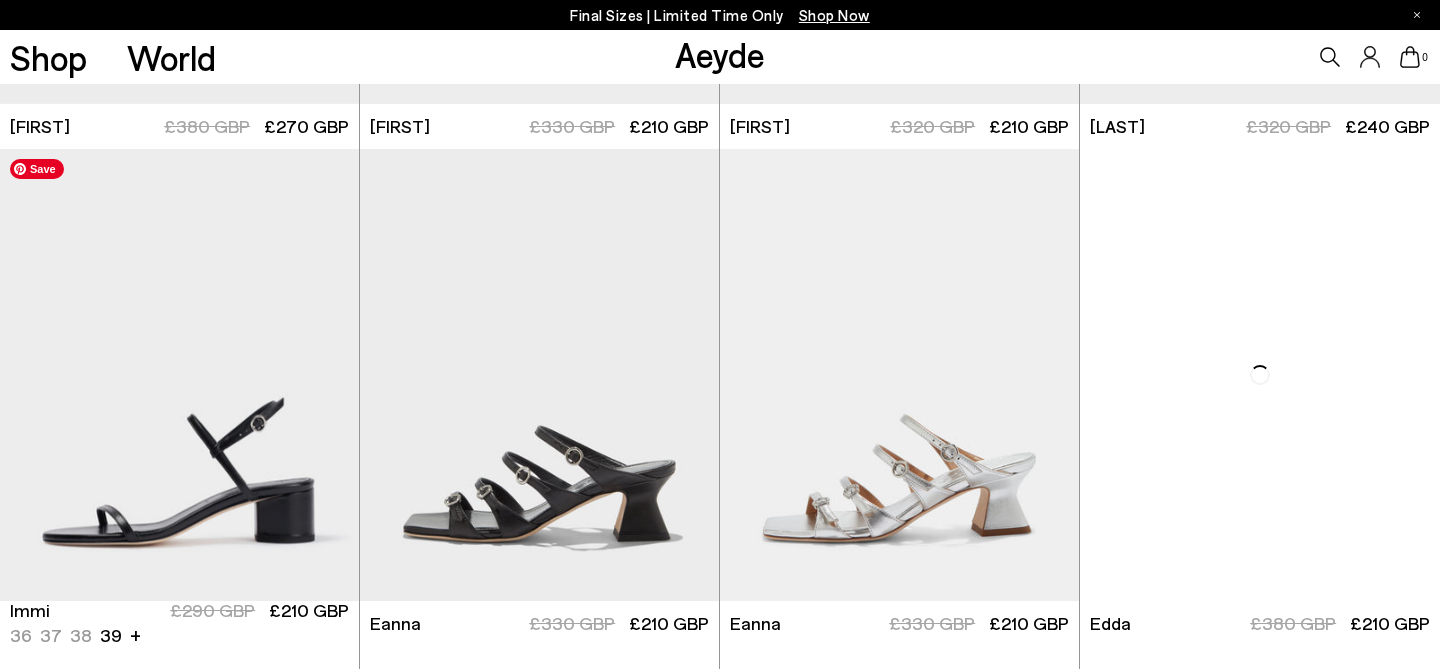 scroll, scrollTop: 4463, scrollLeft: 0, axis: vertical 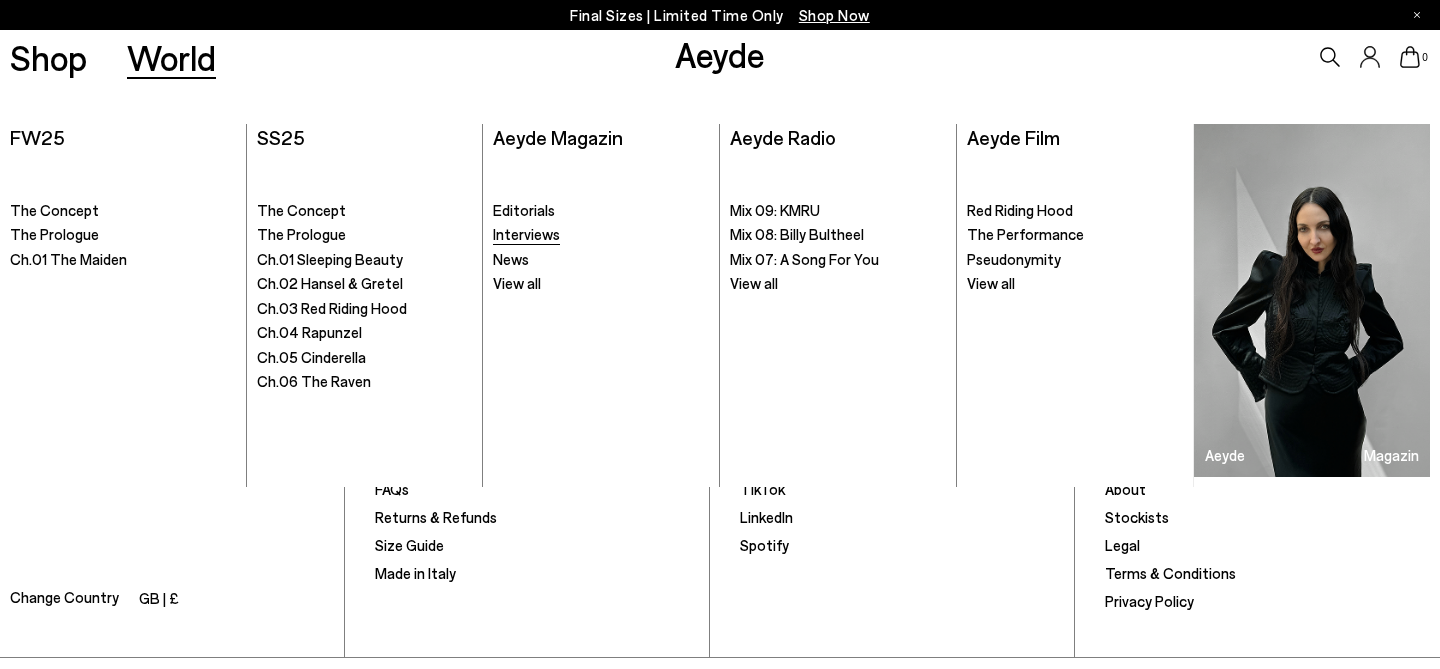 click on "Interviews" at bounding box center (526, 234) 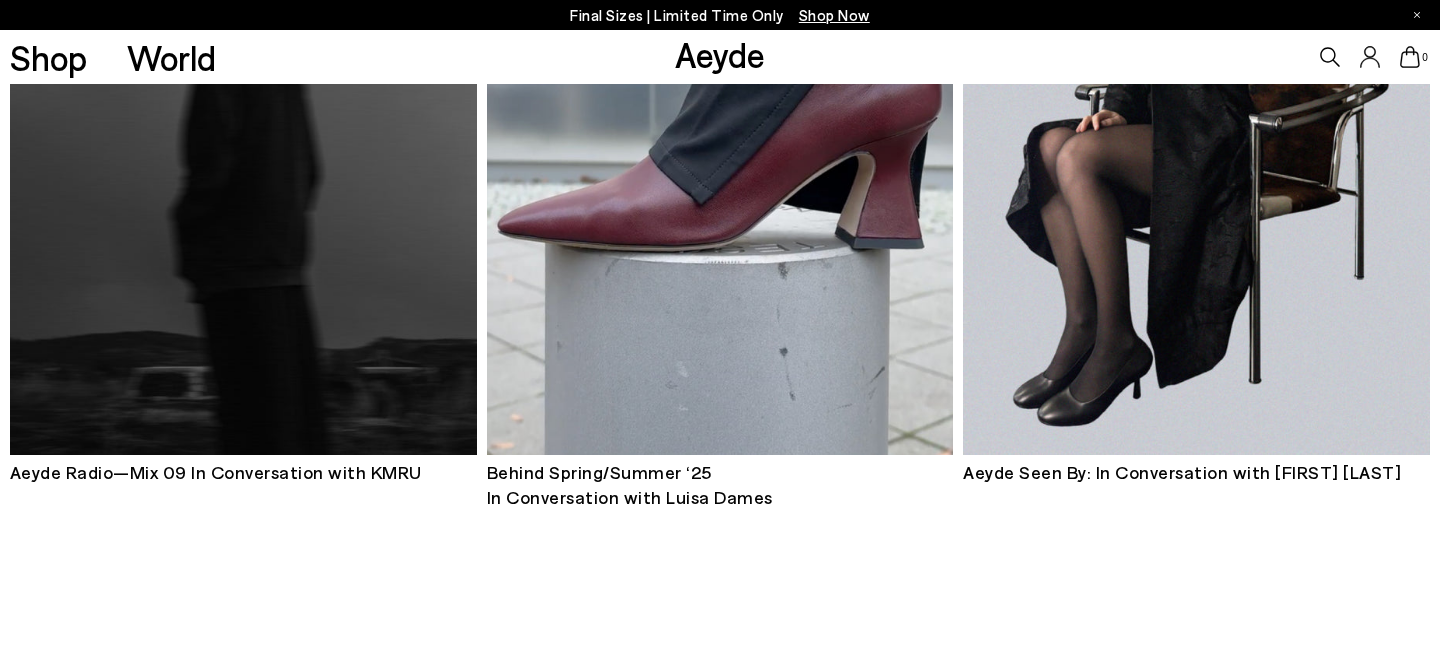 scroll, scrollTop: 408, scrollLeft: 0, axis: vertical 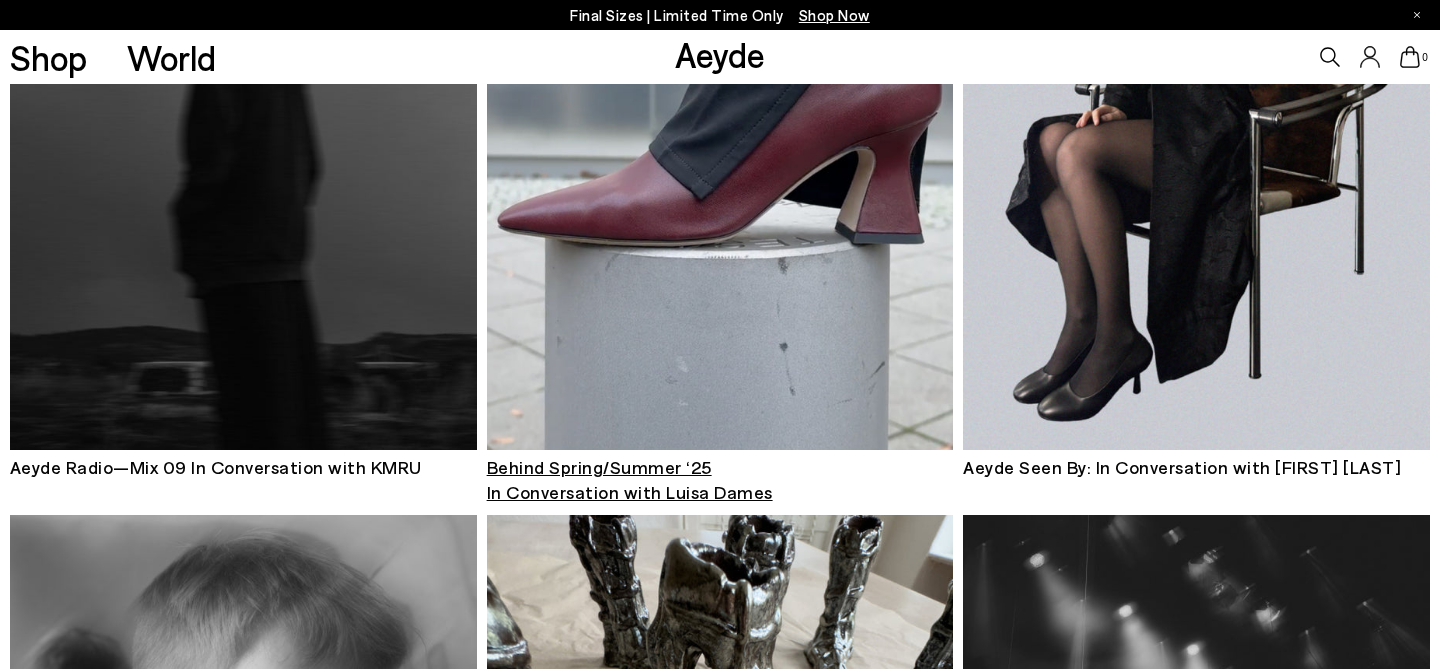 click on "Behind Spring/Summer ‘25 In Conversation with [FIRST] [LAST]" at bounding box center [630, 479] 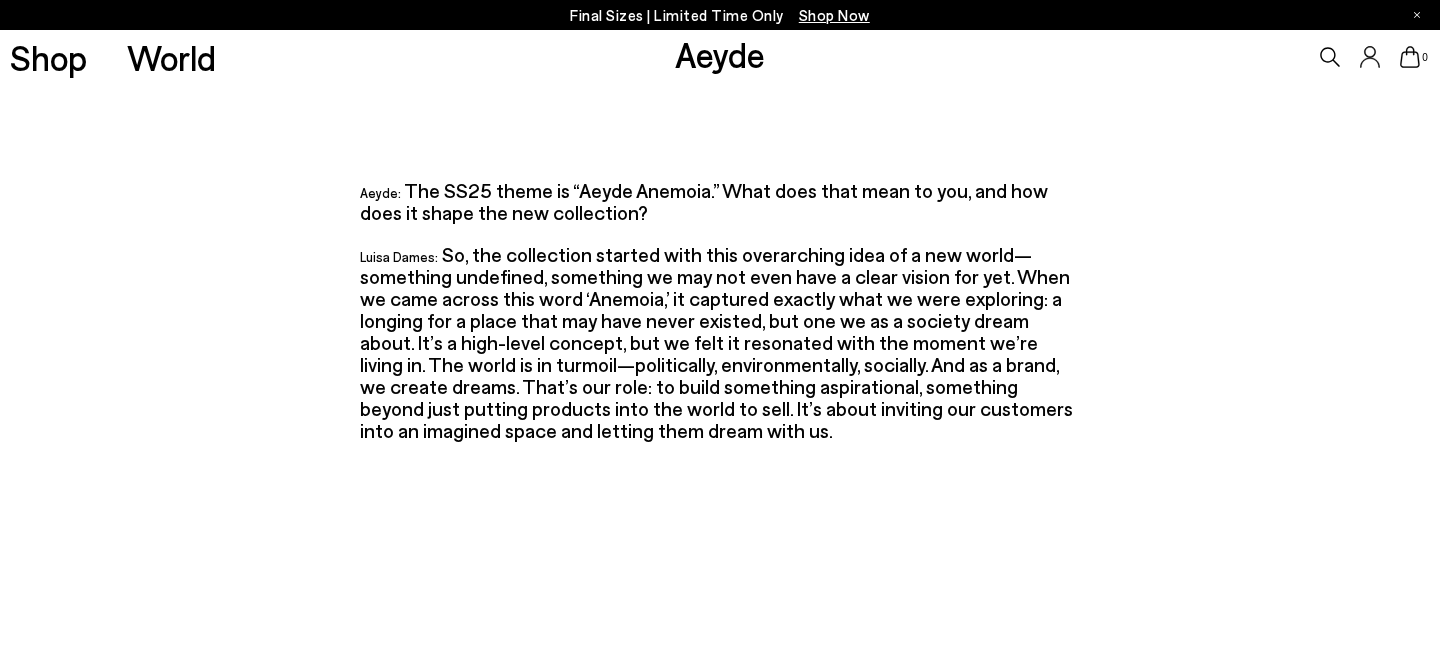 scroll, scrollTop: 1053, scrollLeft: 0, axis: vertical 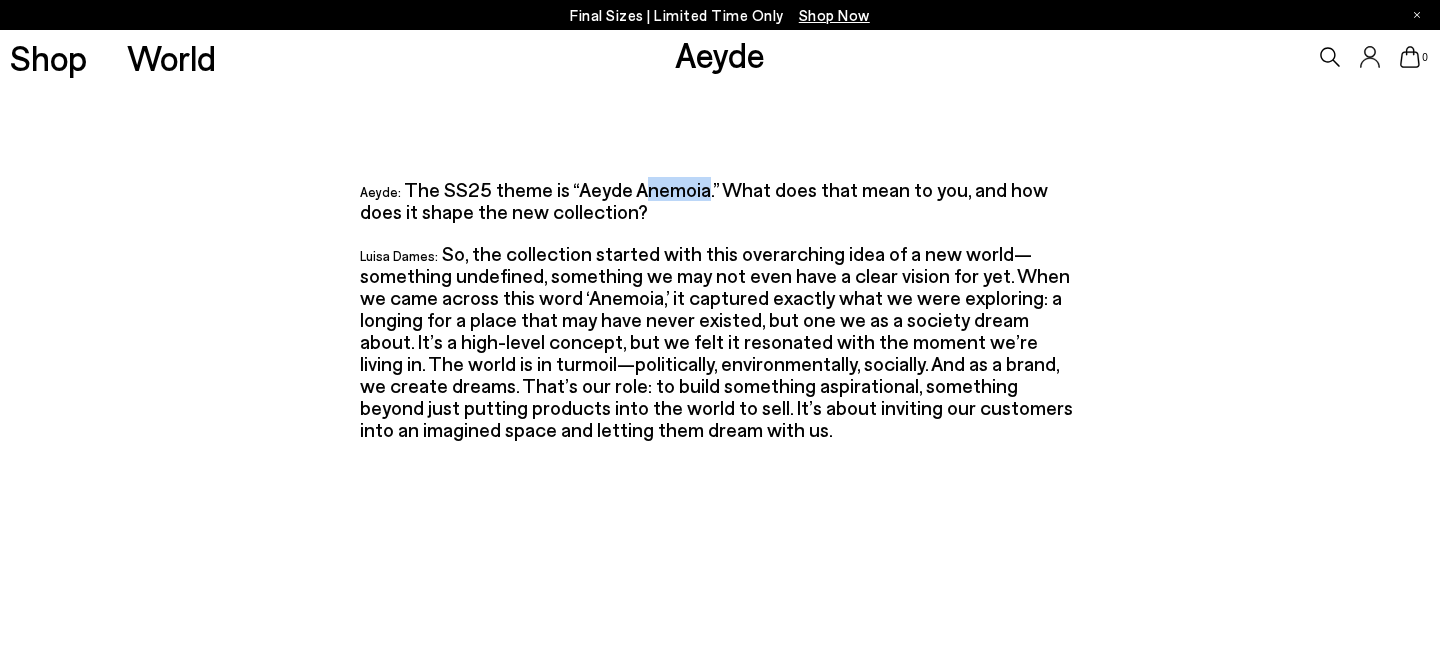 drag, startPoint x: 698, startPoint y: 164, endPoint x: 632, endPoint y: 164, distance: 66 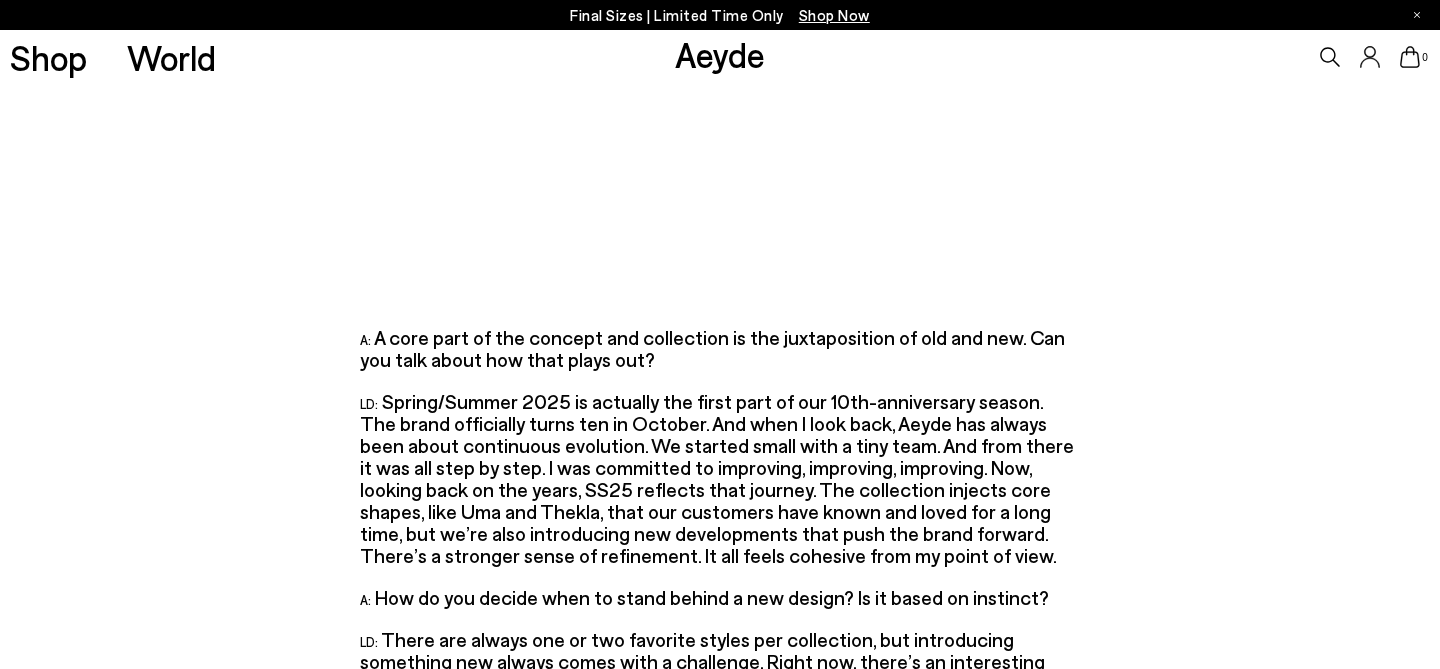 scroll, scrollTop: 1793, scrollLeft: 0, axis: vertical 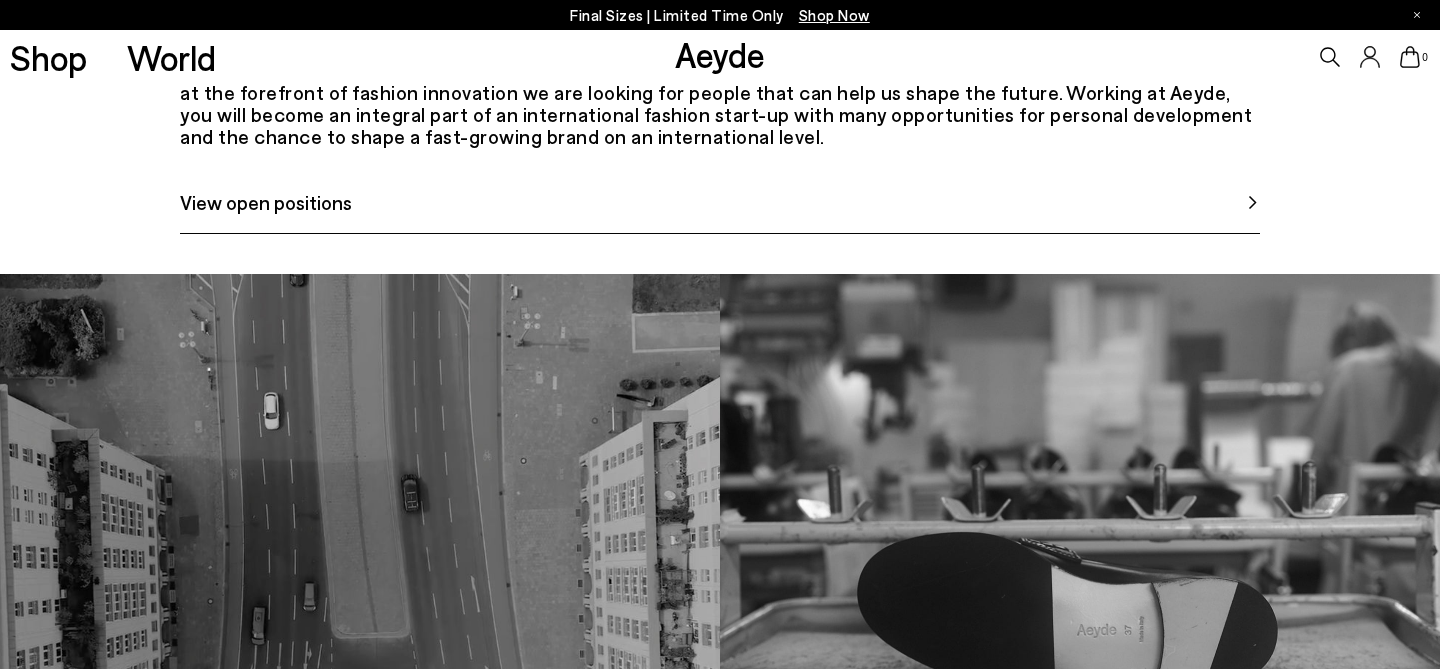 click on "View open positions" at bounding box center [720, 210] 